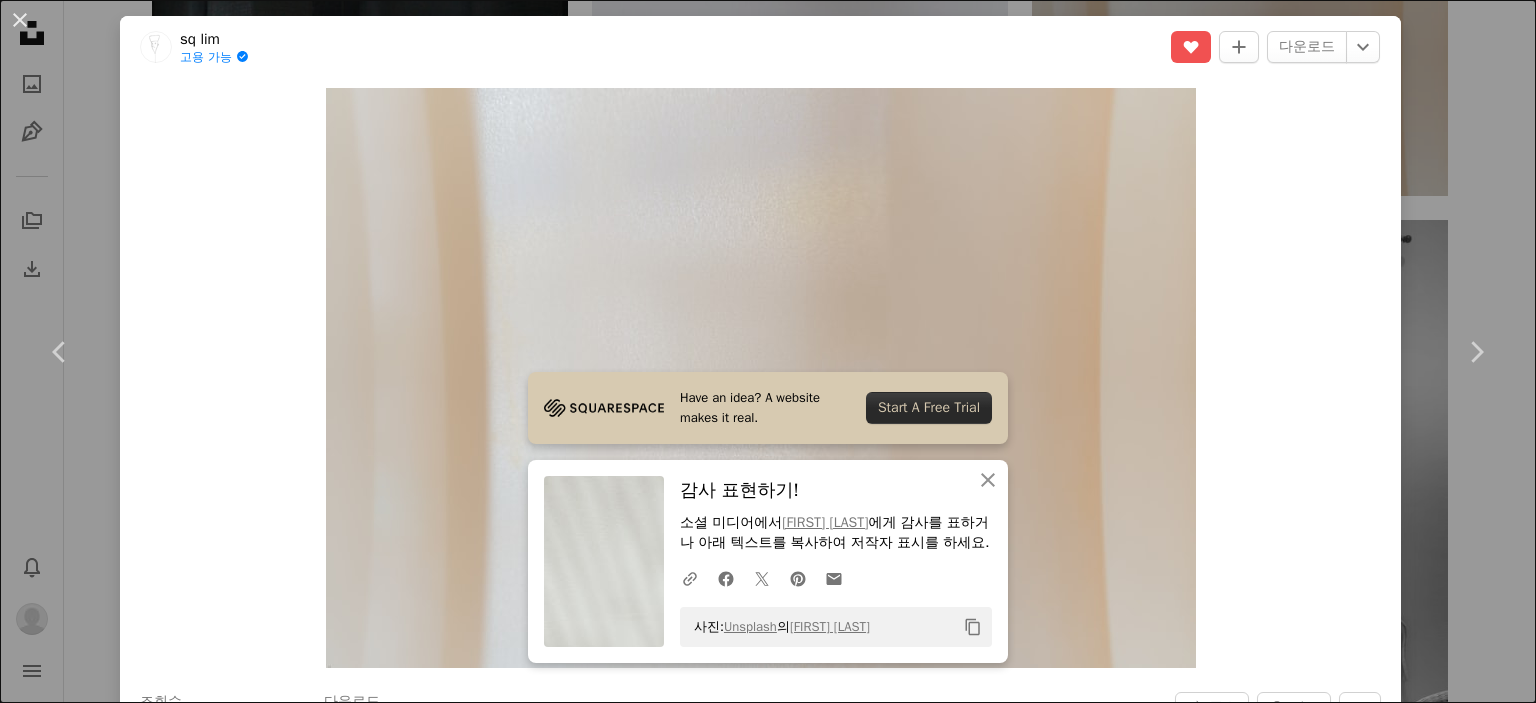 scroll, scrollTop: 6300, scrollLeft: 0, axis: vertical 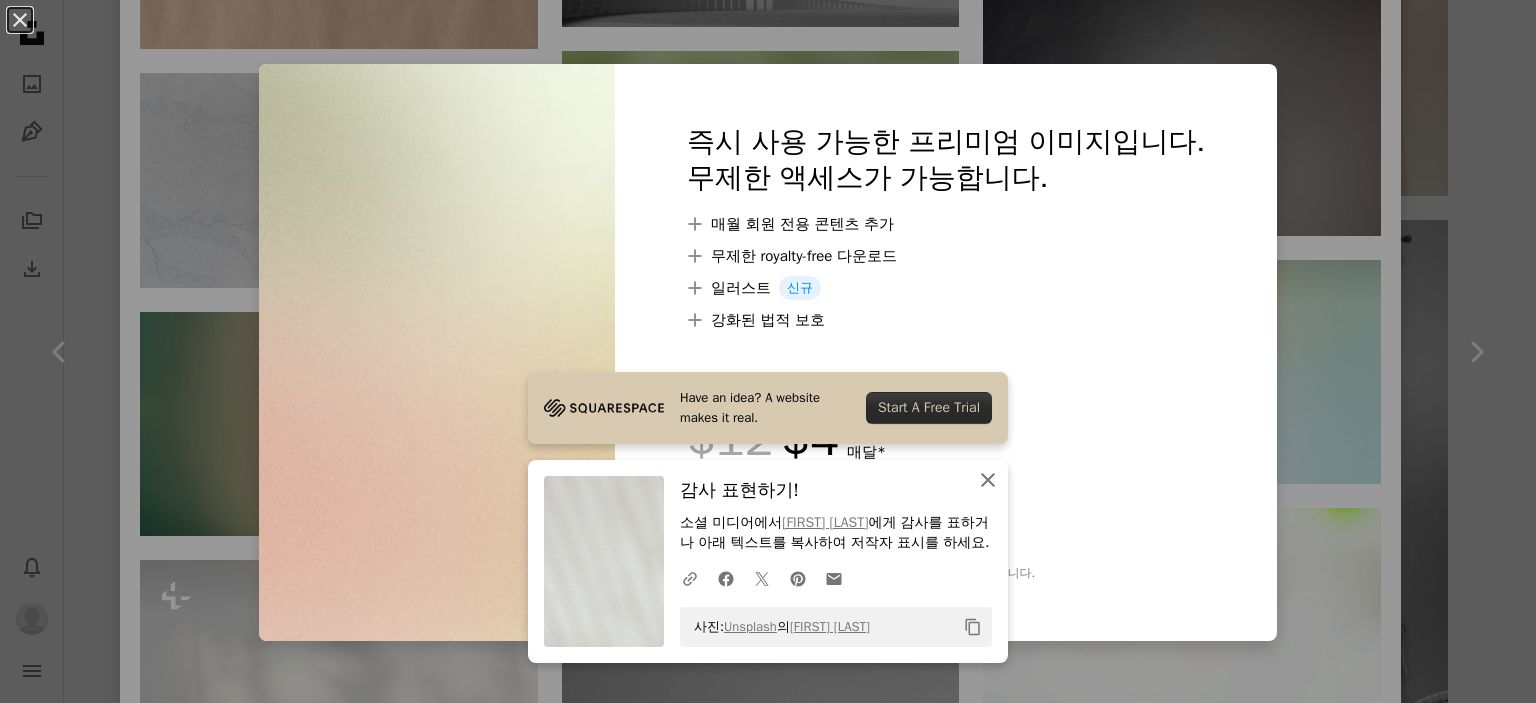 click 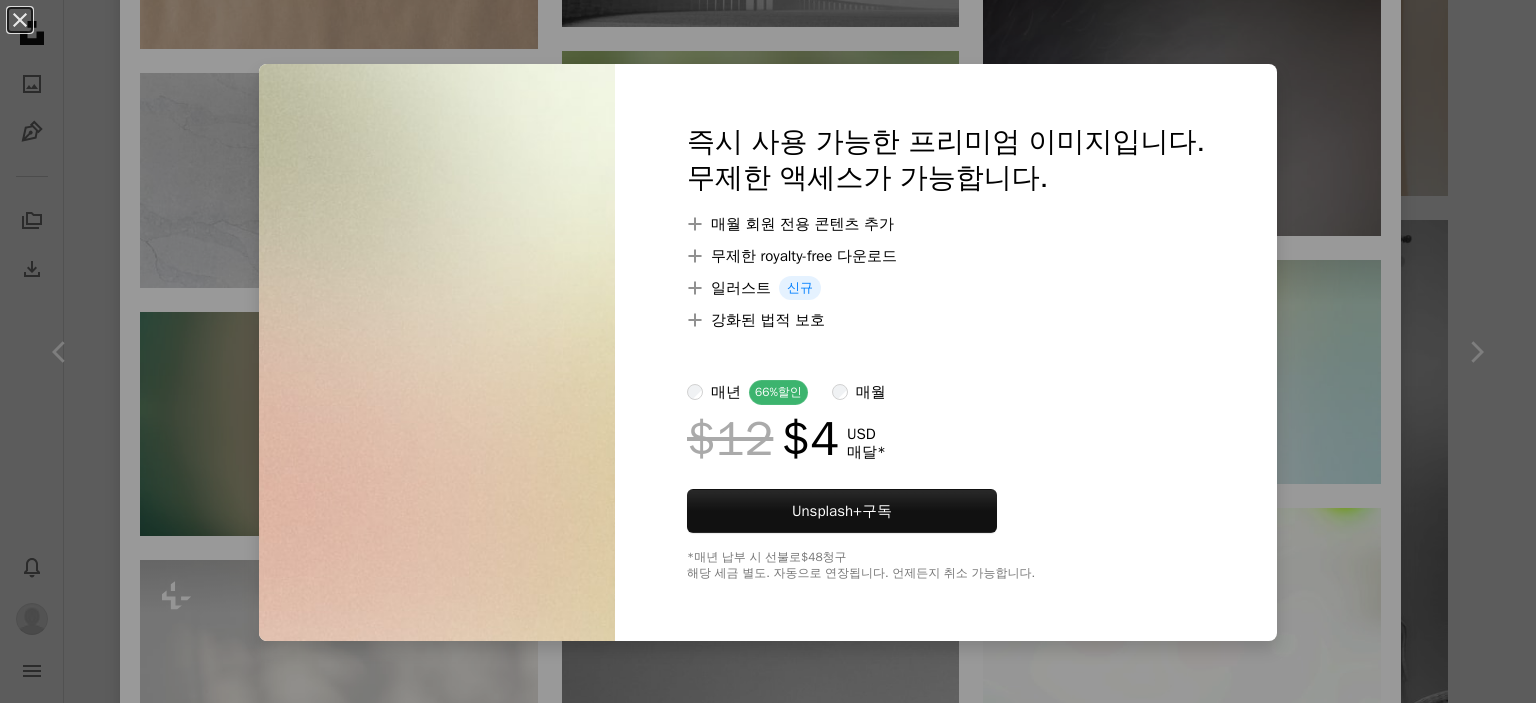 click on "An X shape 즉시 사용 가능한 프리미엄 이미지입니다. 무제한 액세스가 가능합니다. A plus sign 매월 회원 전용 콘텐츠 추가 A plus sign 무제한 royalty-free 다운로드 A plus sign 일러스트  신규 A plus sign 강화된 법적 보호 매년 66%  할인 매월 $12   $4 USD 매달 * Unsplash+  구독 *매년 납부 시 선불로  $48  청구 해당 세금 별도. 자동으로 연장됩니다. 언제든지 취소 가능합니다." at bounding box center (768, 351) 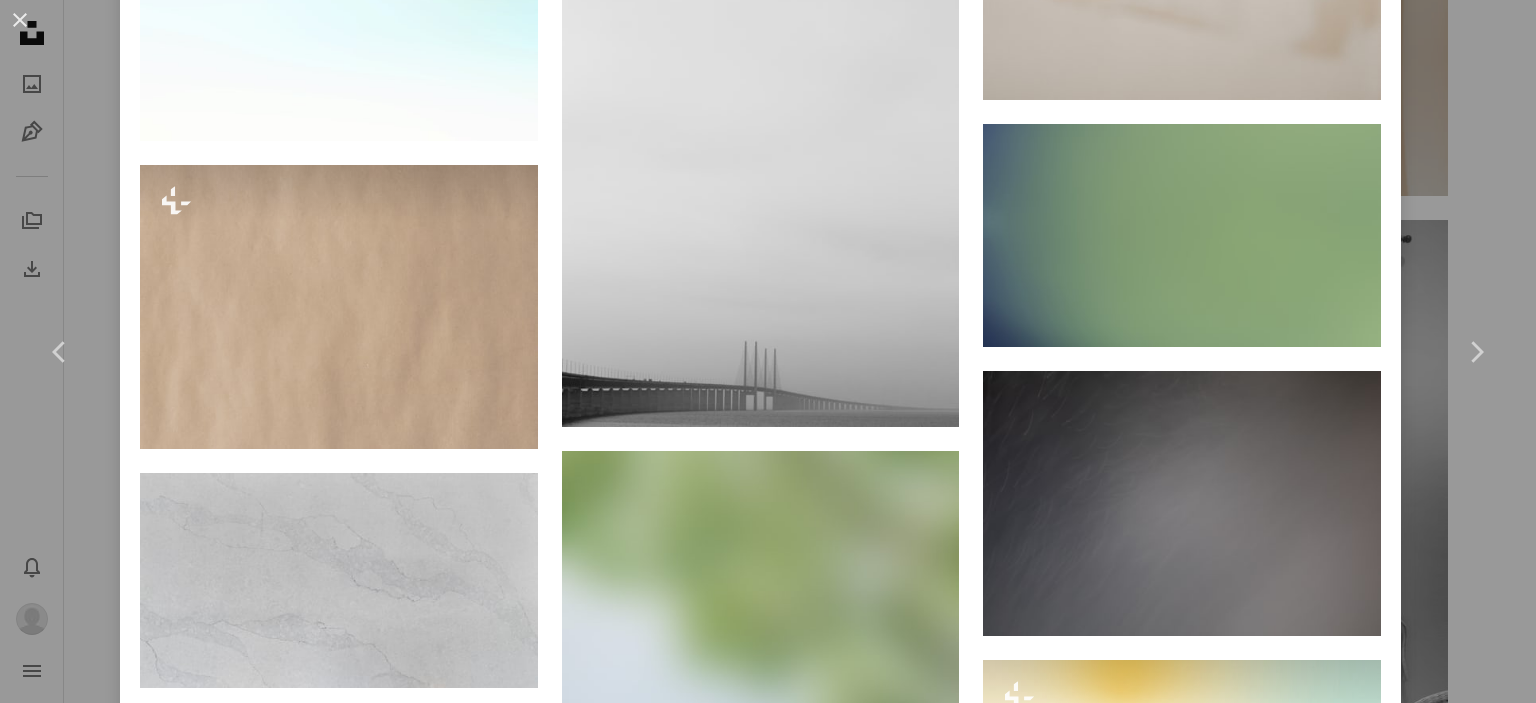 scroll, scrollTop: 2900, scrollLeft: 0, axis: vertical 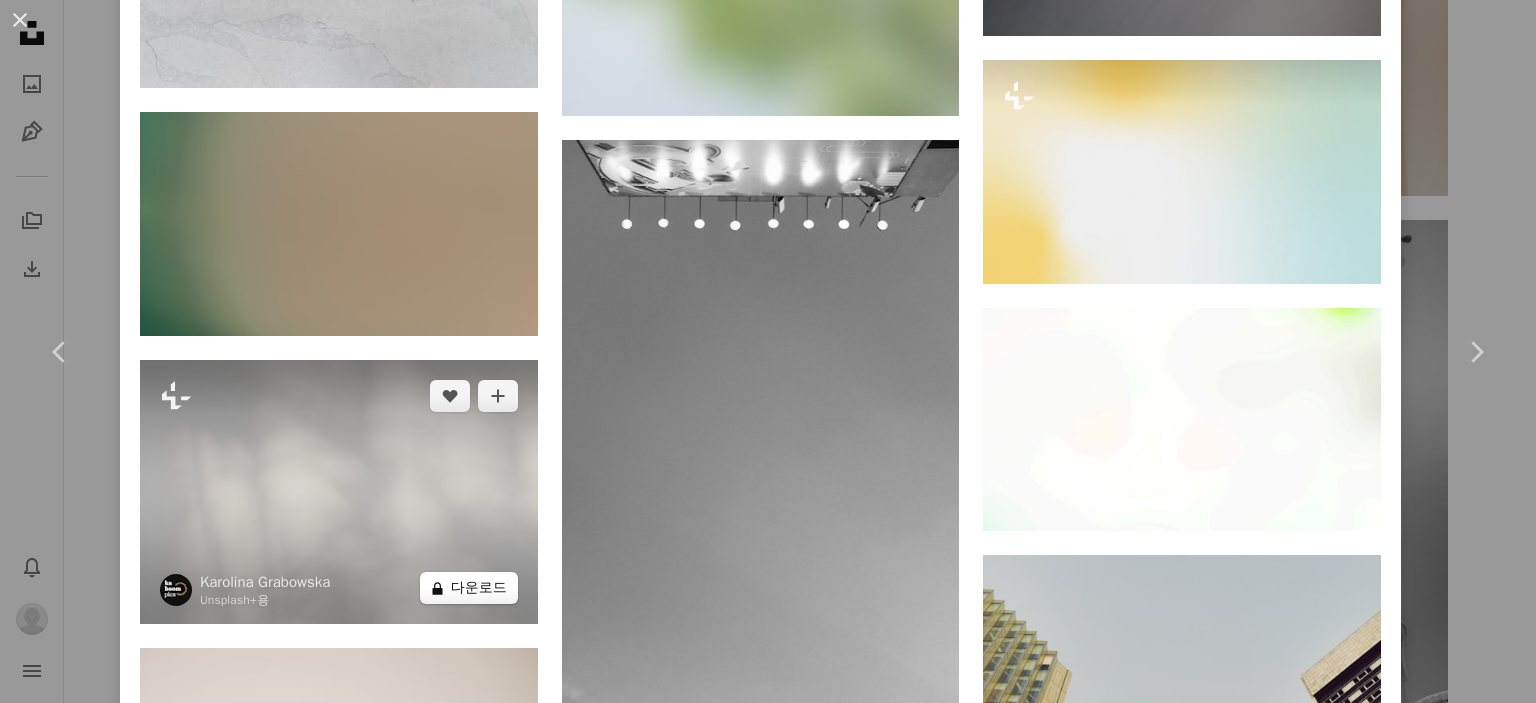 click on "A lock 다운로드" at bounding box center [469, 588] 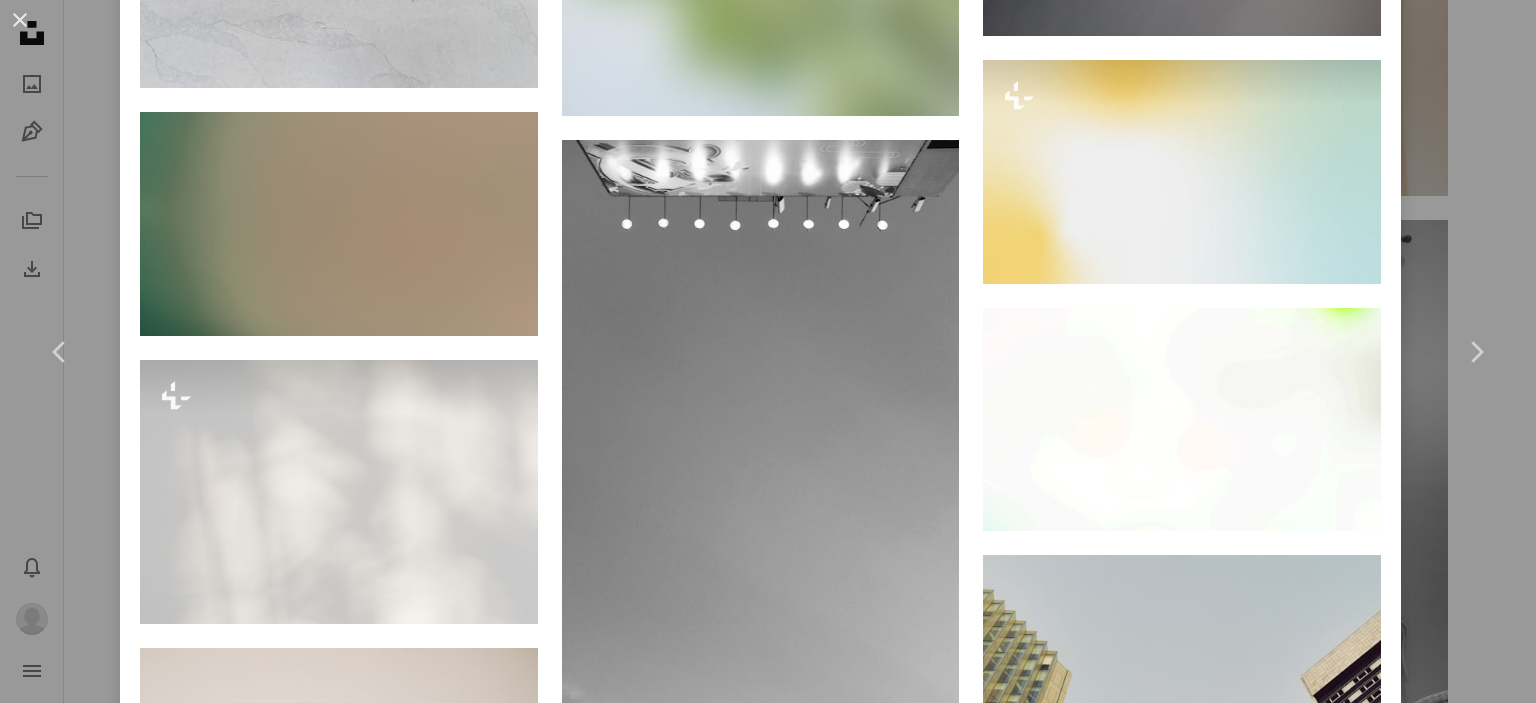 click on "An X shape 즉시 사용 가능한 프리미엄 이미지입니다. 무제한 액세스가 가능합니다. A plus sign 매월 회원 전용 콘텐츠 추가 A plus sign 무제한 royalty-free 다운로드 A plus sign 일러스트  신규 A plus sign 강화된 법적 보호 매년 66%  할인 매월 $12   $4 USD 매달 * Unsplash+  구독 *매년 납부 시 선불로  $48  청구 해당 세금 별도. 자동으로 연장됩니다. 언제든지 취소 가능합니다." at bounding box center (768, 3571) 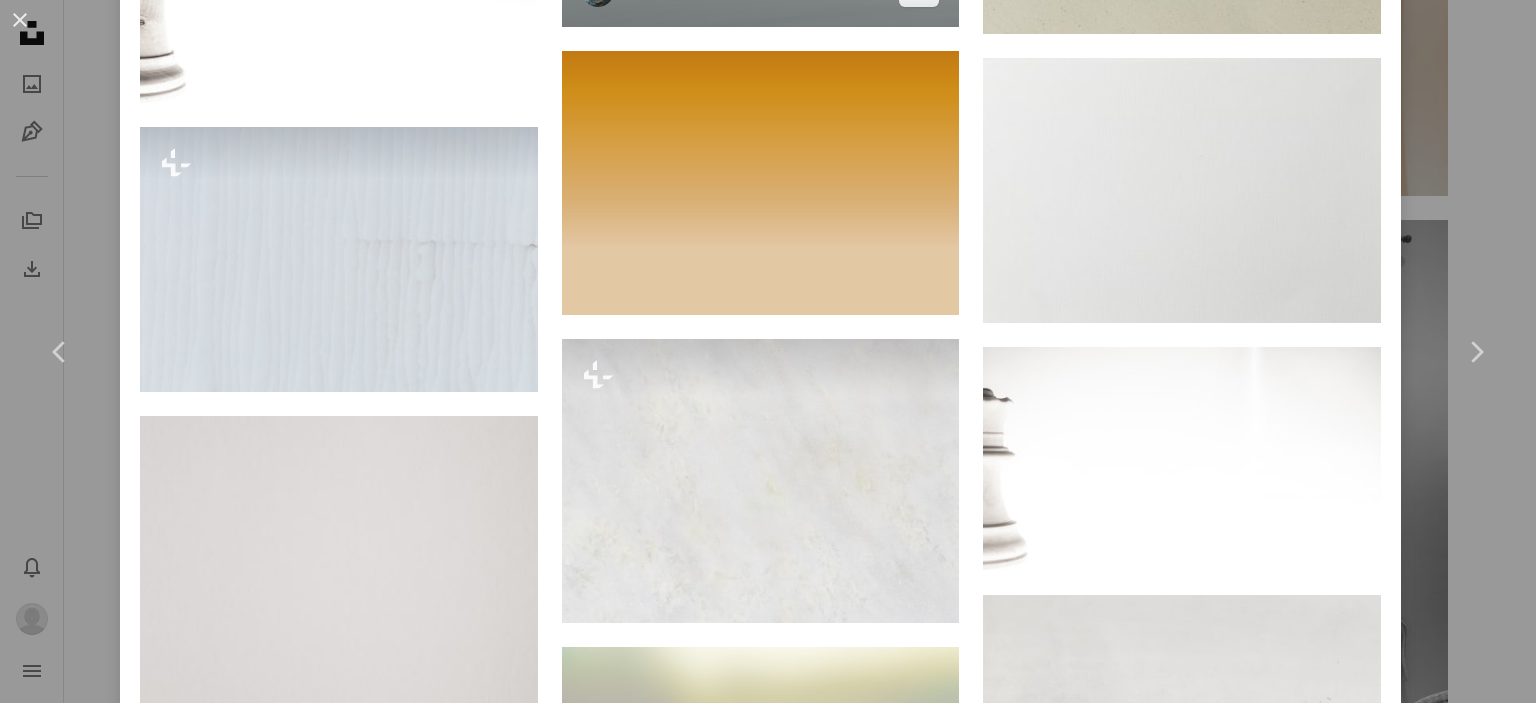 scroll, scrollTop: 5900, scrollLeft: 0, axis: vertical 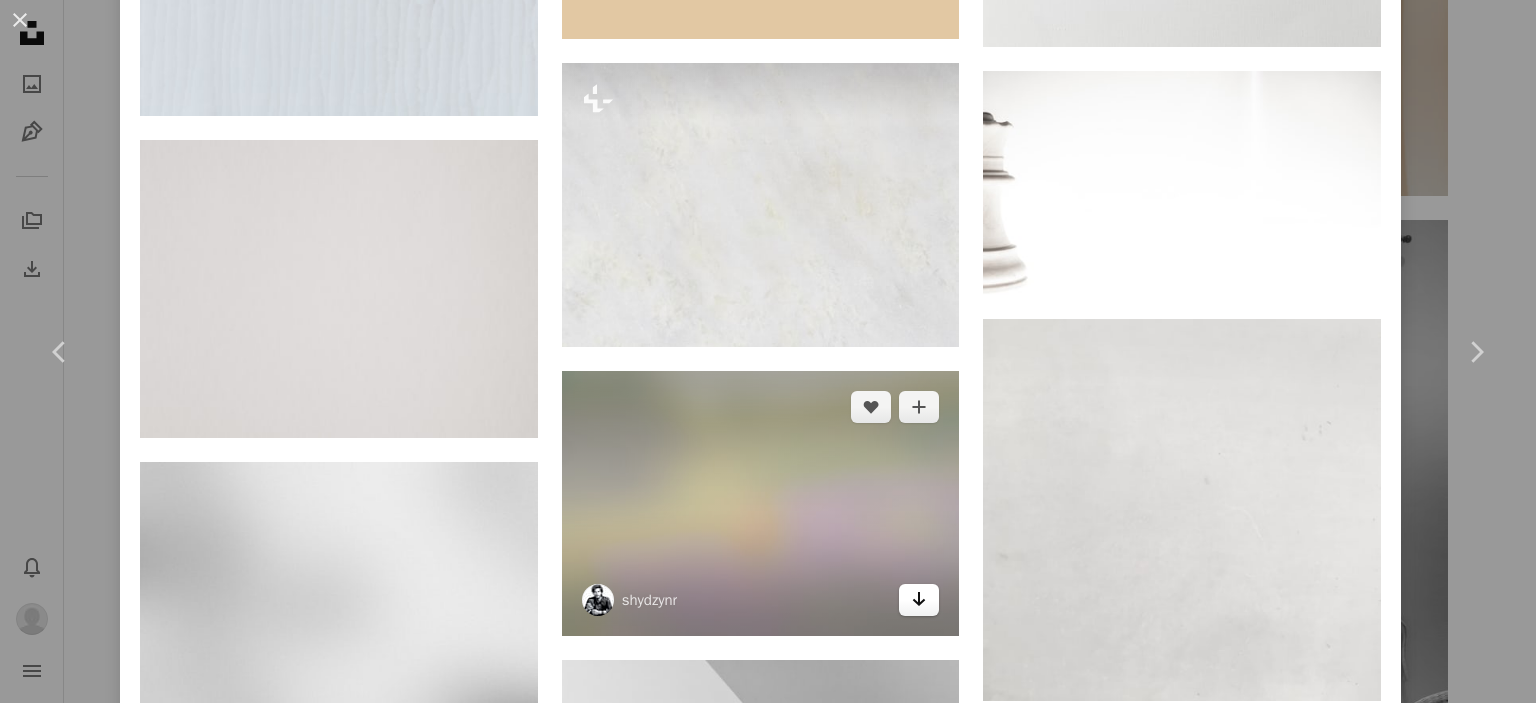 click on "Arrow pointing down" at bounding box center [919, 600] 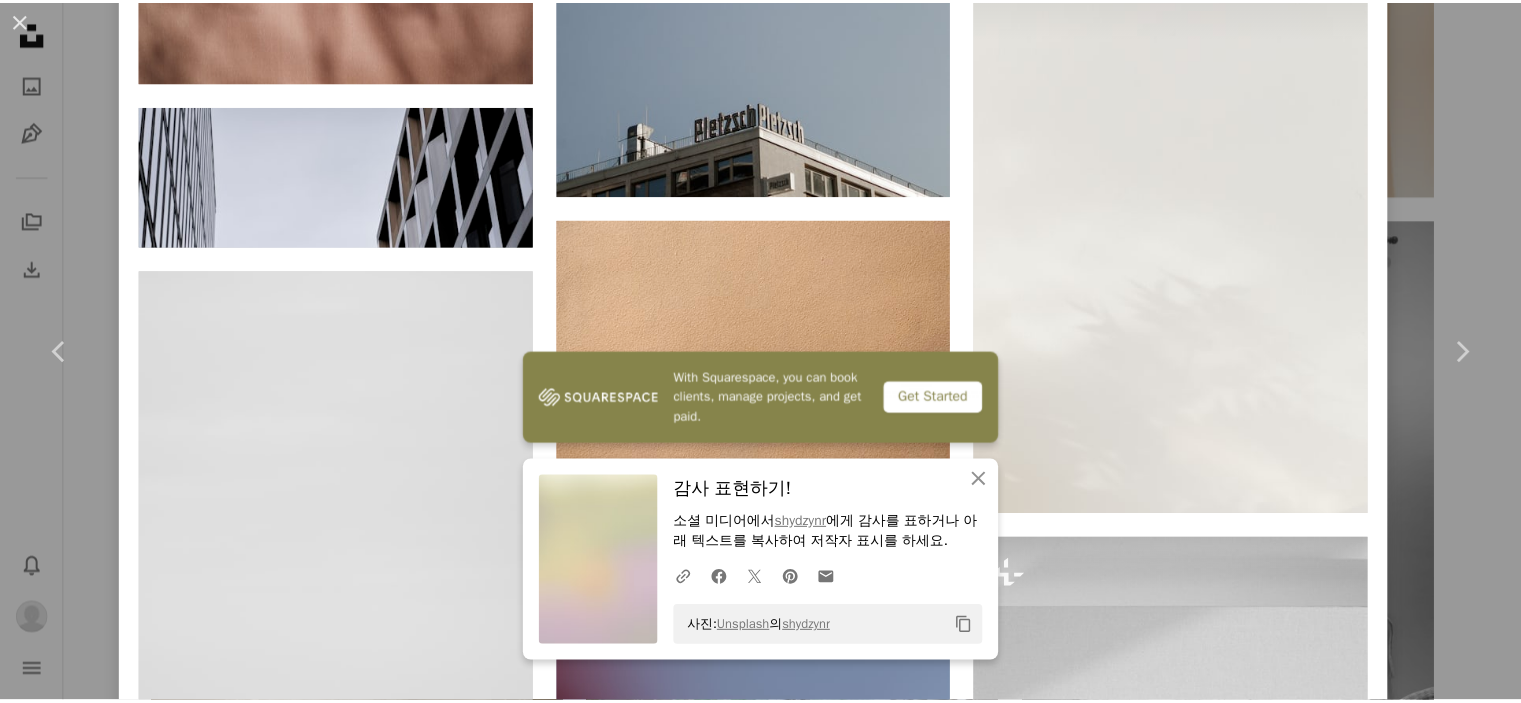 scroll, scrollTop: 8827, scrollLeft: 0, axis: vertical 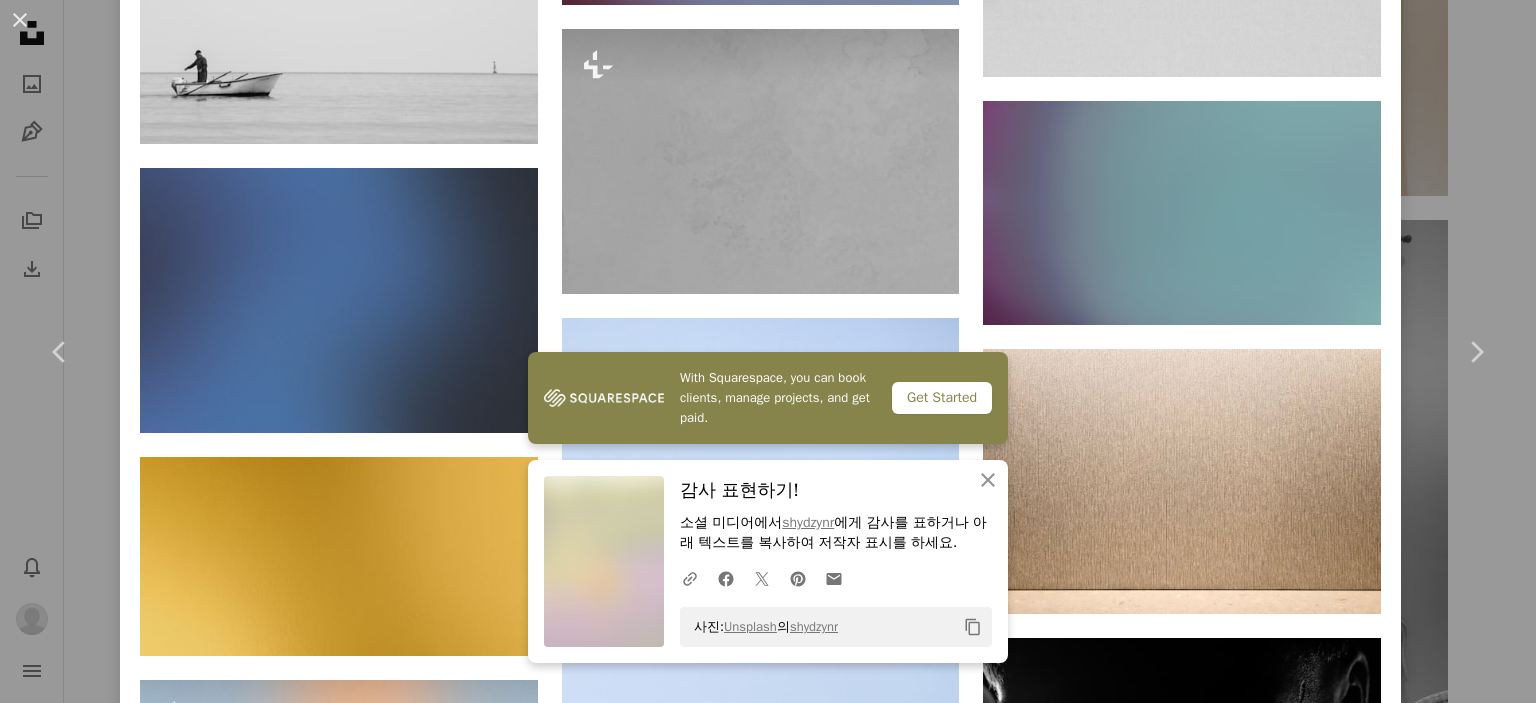 click on "사진: Unsplash 의 [FIRST]
Copy content sq lim 고용 가능 A checkmark inside of a circle A heart A plus sign 다운로드 Chevron down Zoom in 조회수 1,137,663 다운로드 10,935 A forward-right arrow 공유 Info icon 정보 More Actions Calendar outlined [DATE] 에 게시됨 Camera SONY, ILCE-7C Safety Unsplash 라이선스 하에서 무료로 사용 가능 하얀 베이지색의 커튼 회색 거울 갈색 화이트 보드 기계 iStock에서 프리미엄 관련 이미지 찾아보기  |  코드 UNSPLASH20로 20% 할인 혜택 받기 iStock에서 더 많은 자료 보기  ↗ 관련 이미지 A heart" at bounding box center (768, 351) 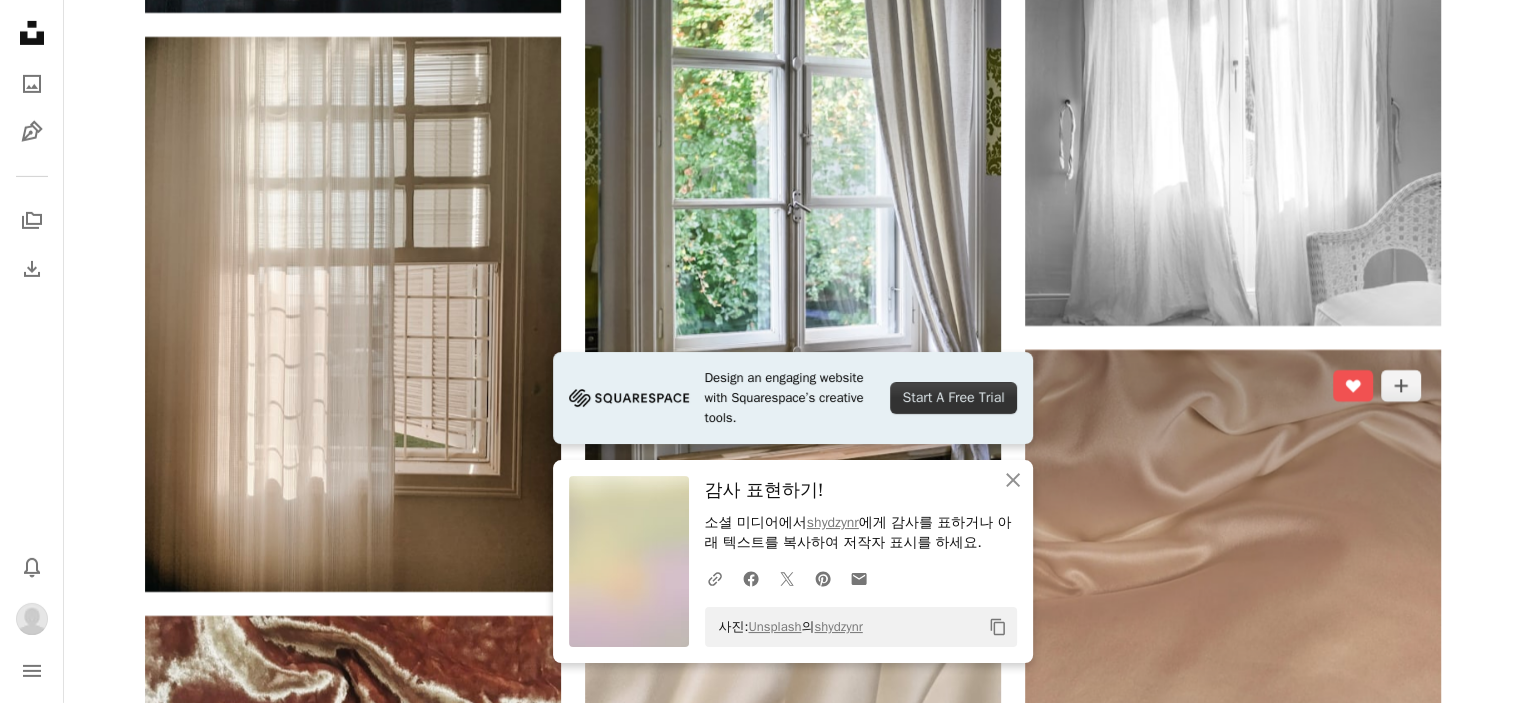 scroll, scrollTop: 6900, scrollLeft: 0, axis: vertical 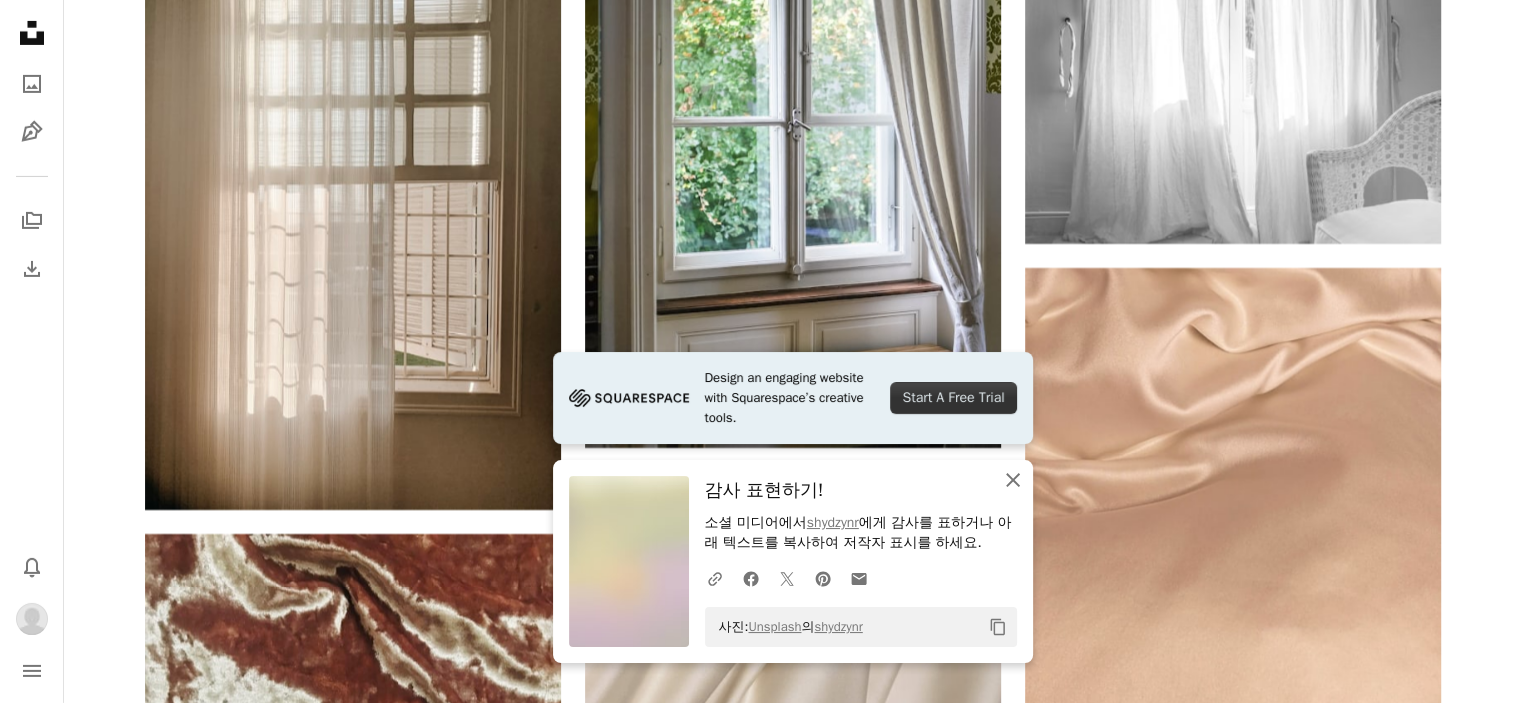 click 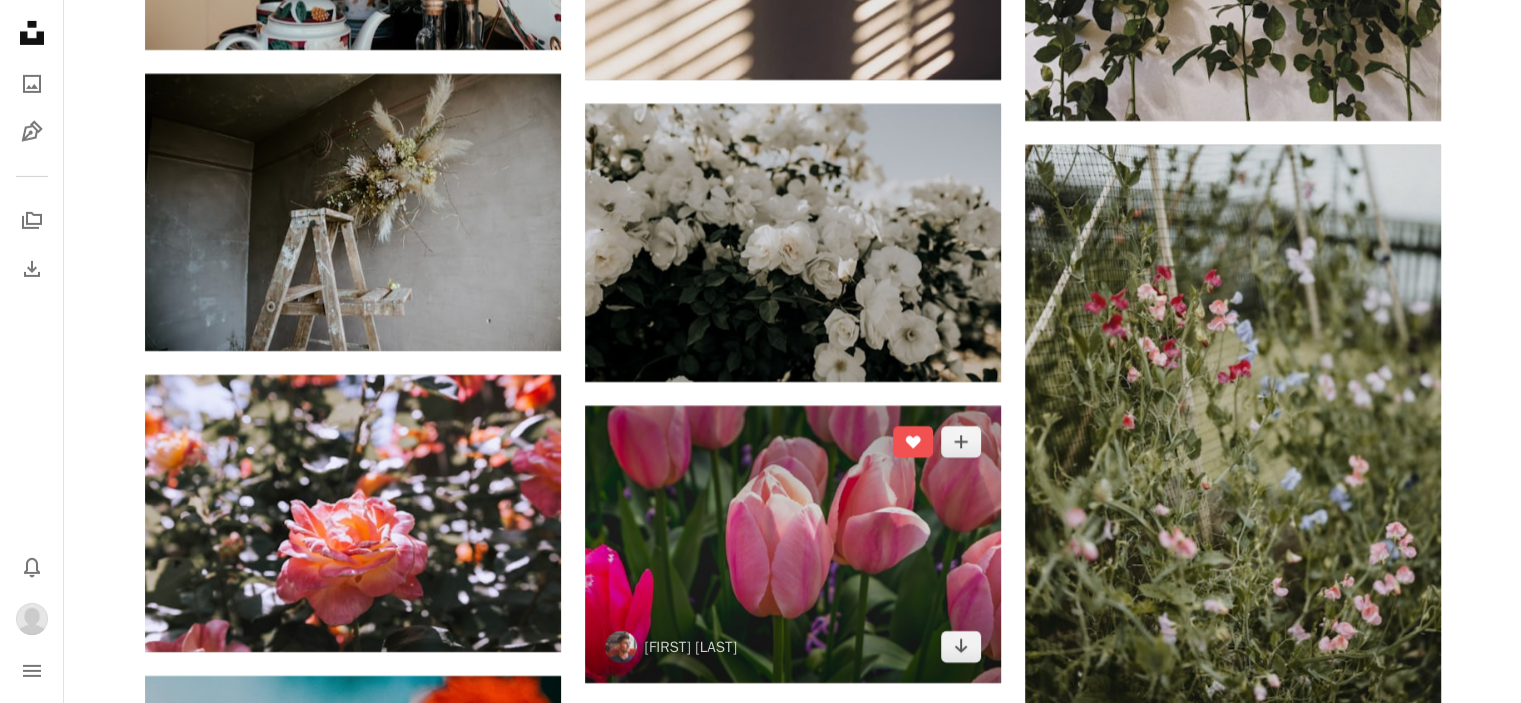 scroll, scrollTop: 21900, scrollLeft: 0, axis: vertical 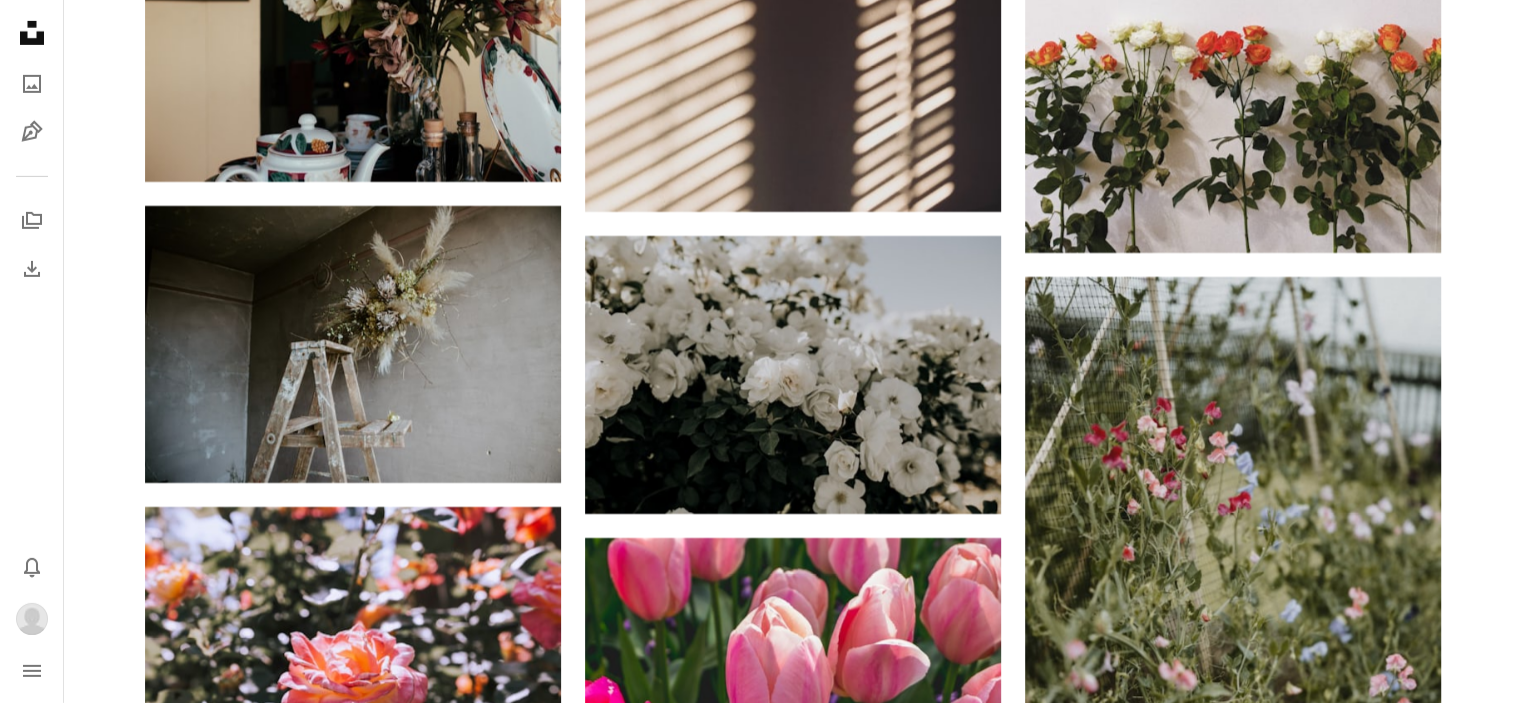 click on "Unsplash logo Unsplash 홈" 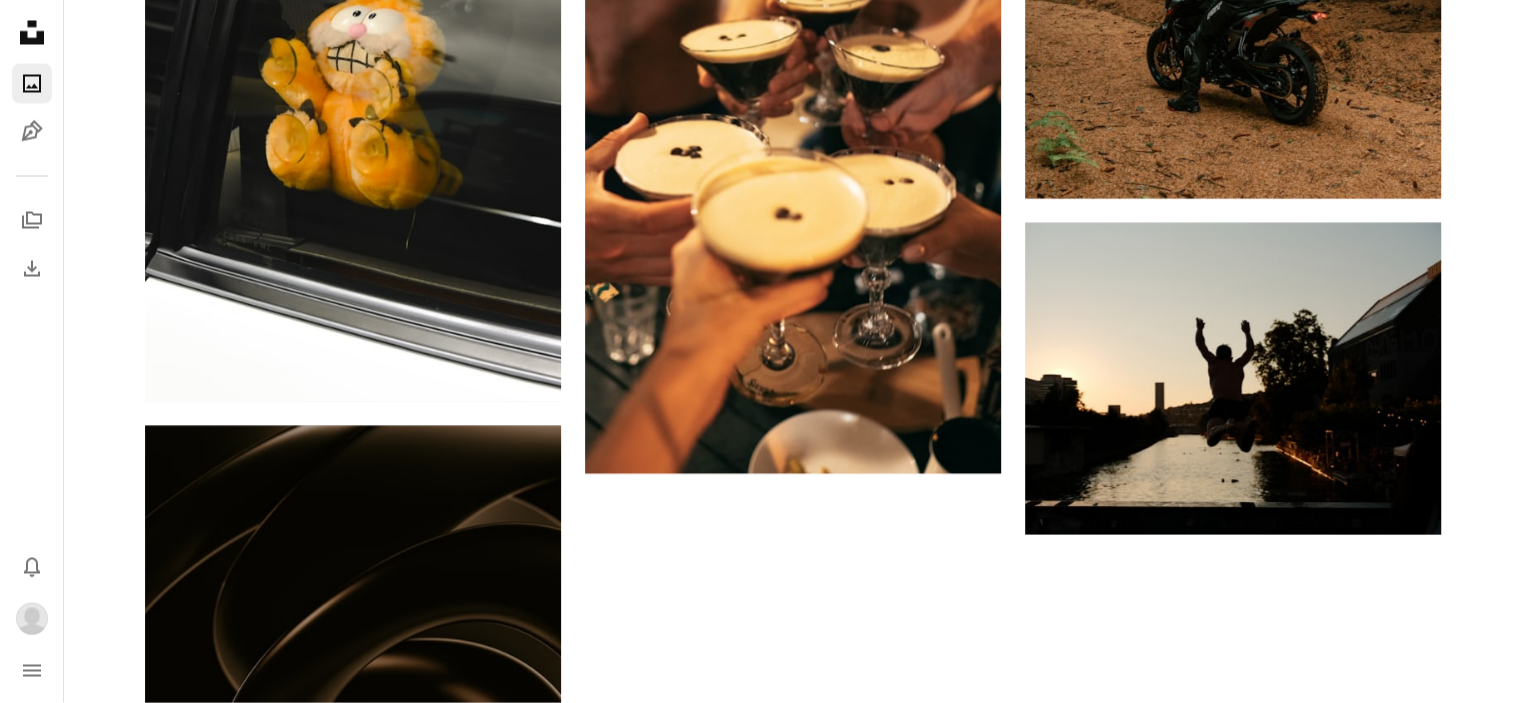 scroll, scrollTop: 0, scrollLeft: 0, axis: both 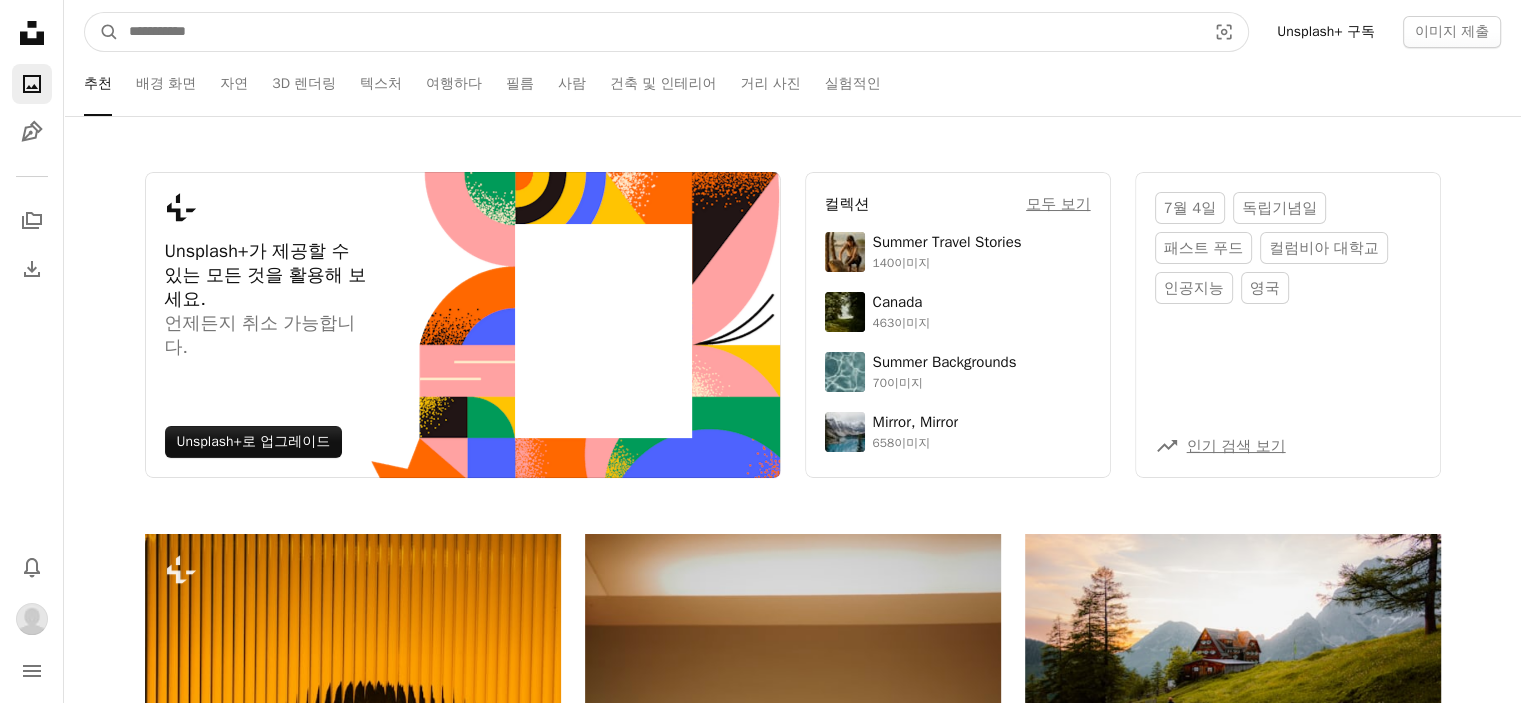 click at bounding box center (659, 32) 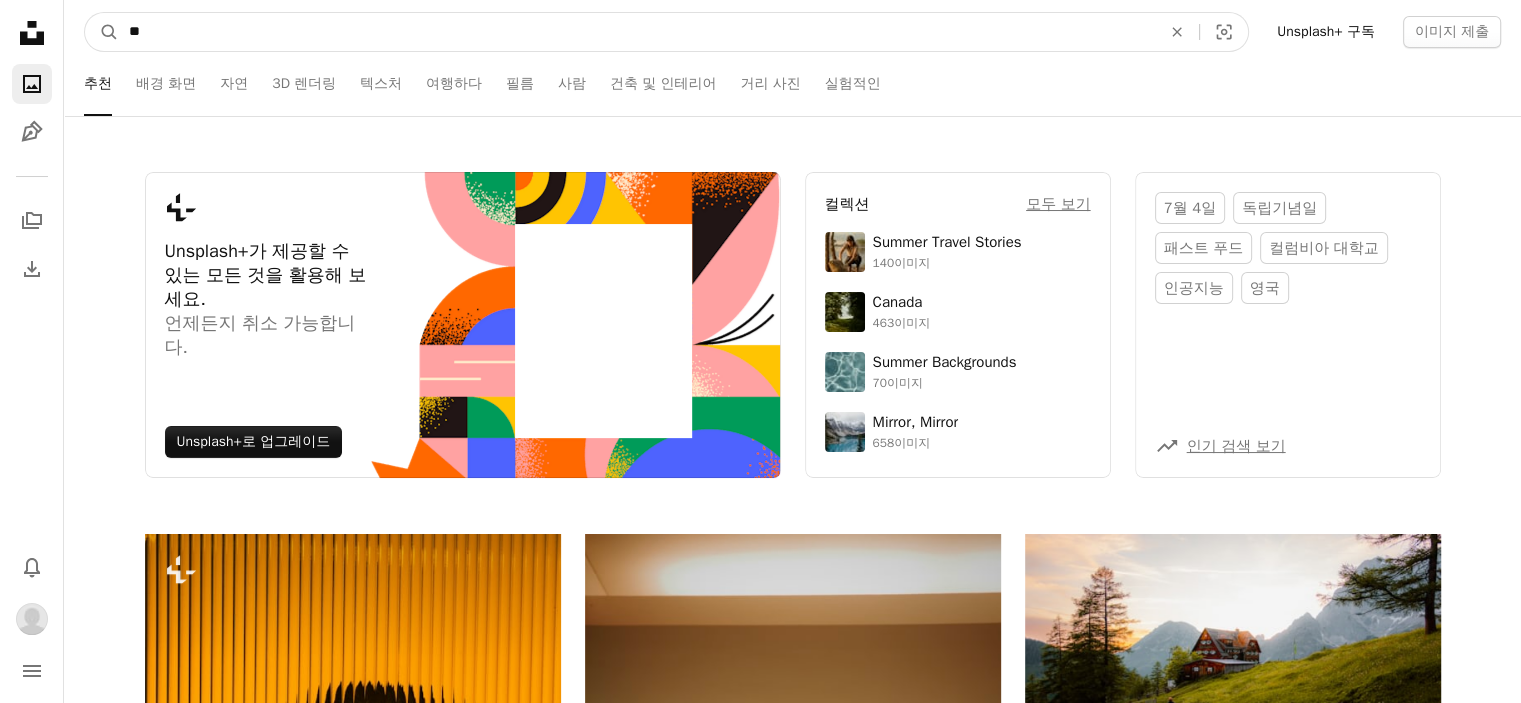 type on "**" 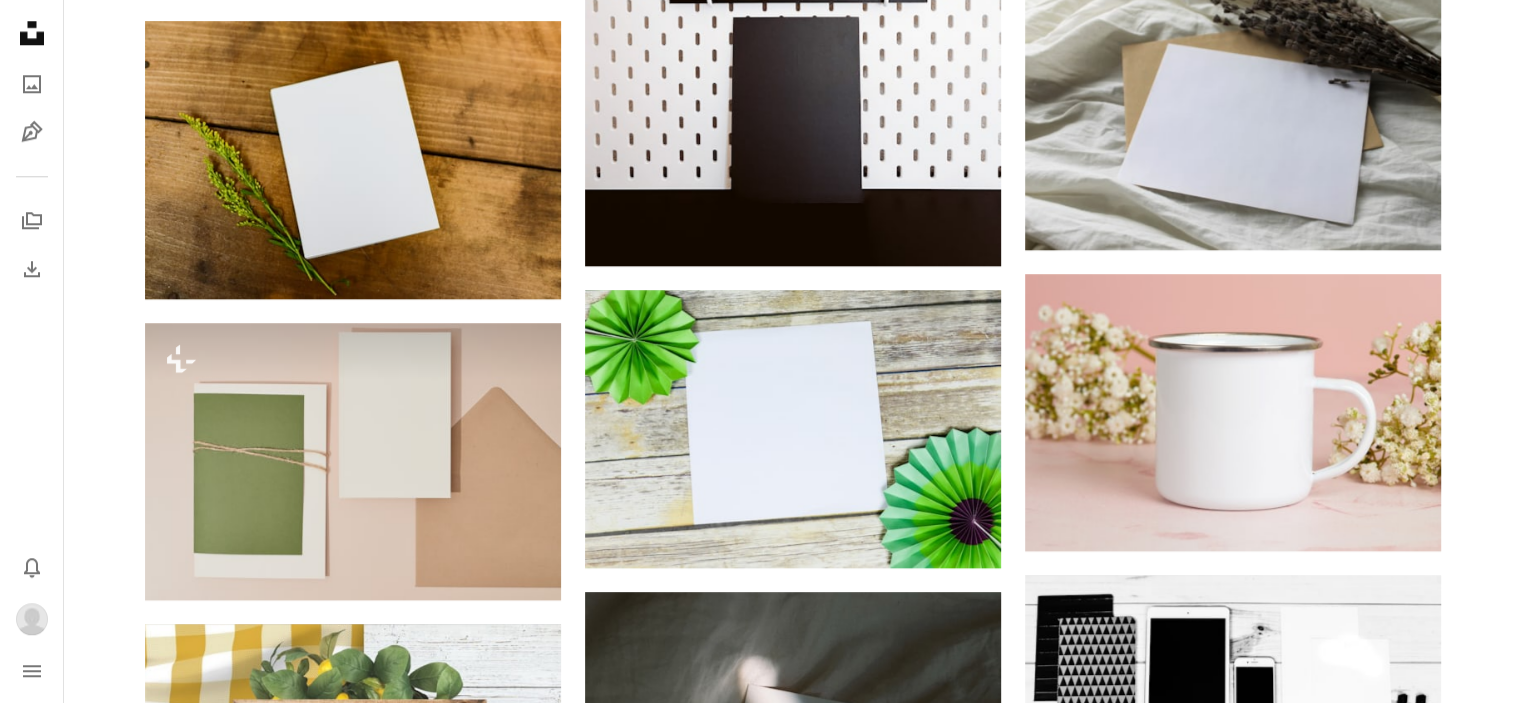 scroll, scrollTop: 2100, scrollLeft: 0, axis: vertical 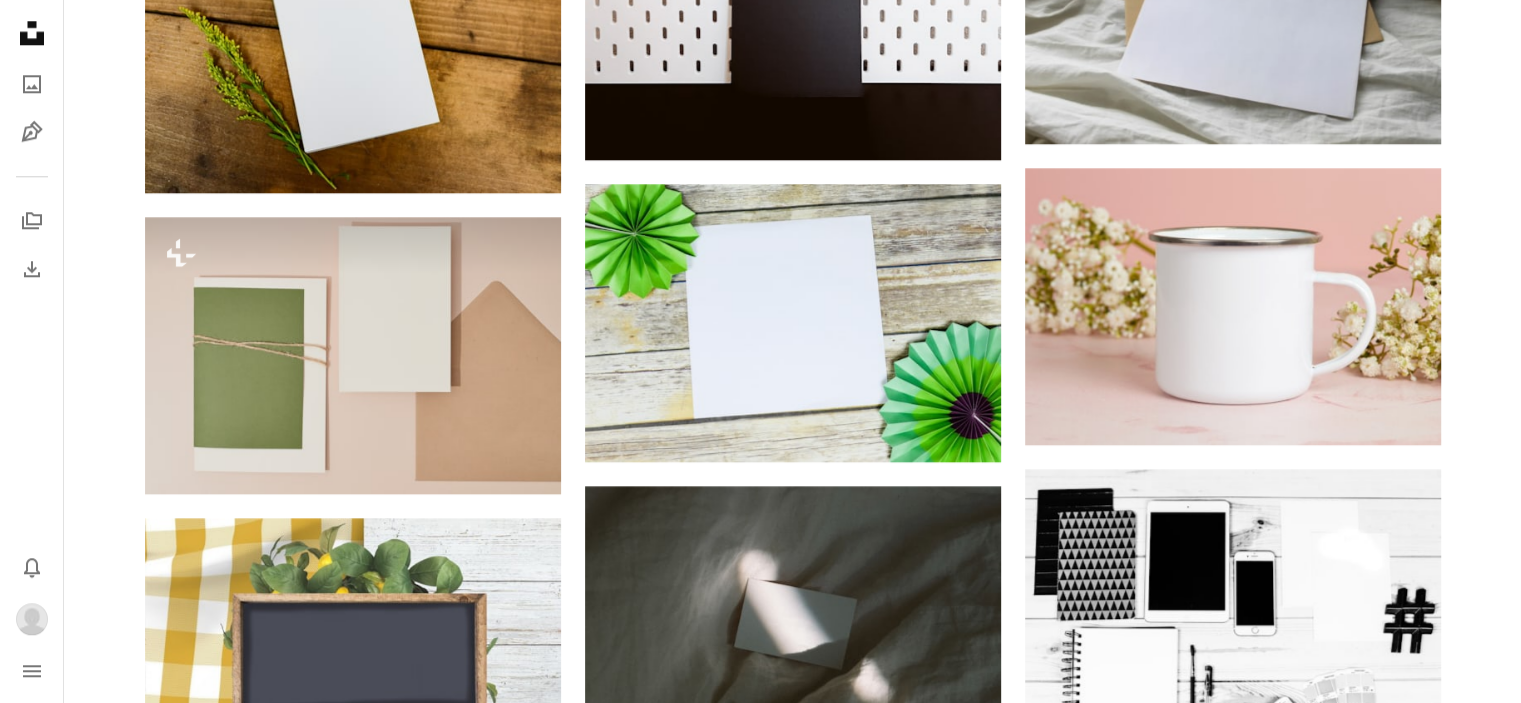 click on "더 로드" at bounding box center (793, 1409) 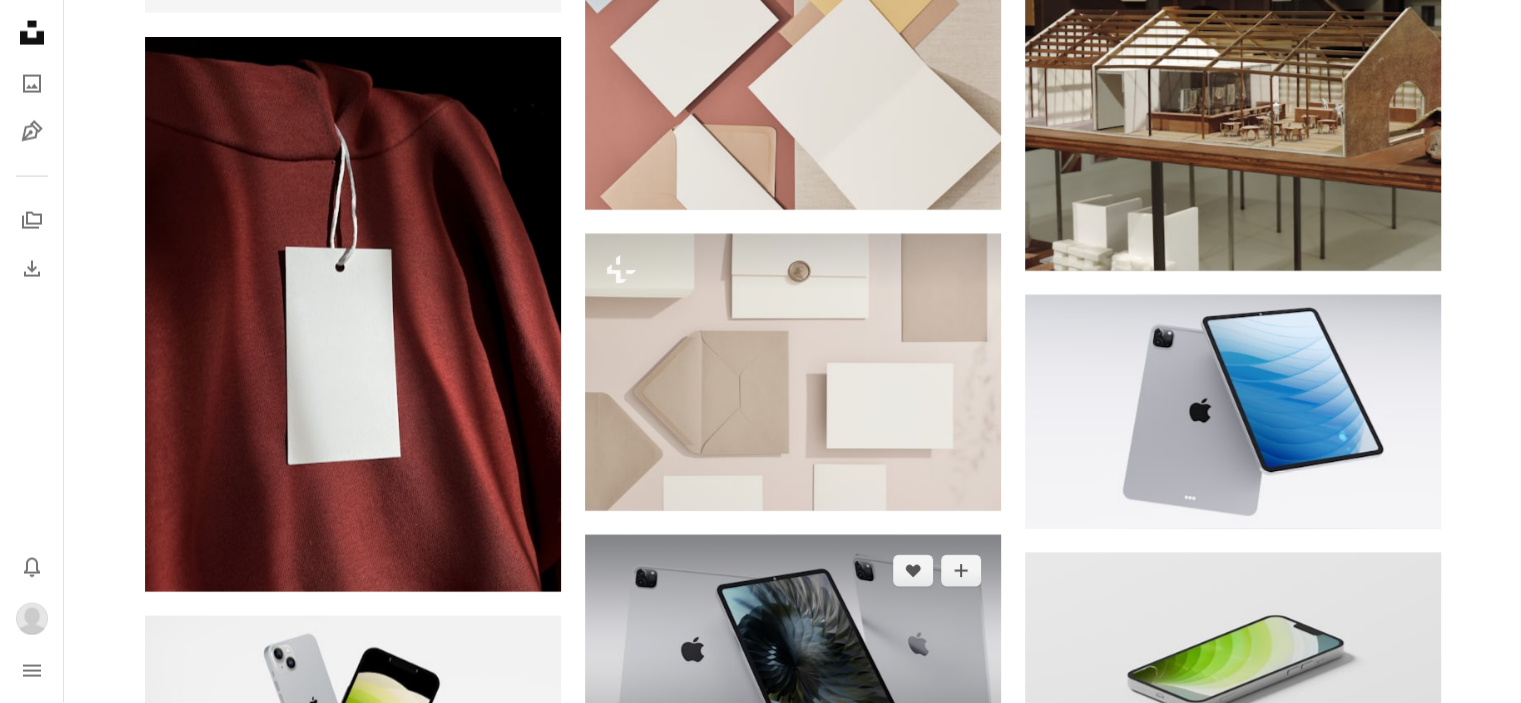 scroll, scrollTop: 5200, scrollLeft: 0, axis: vertical 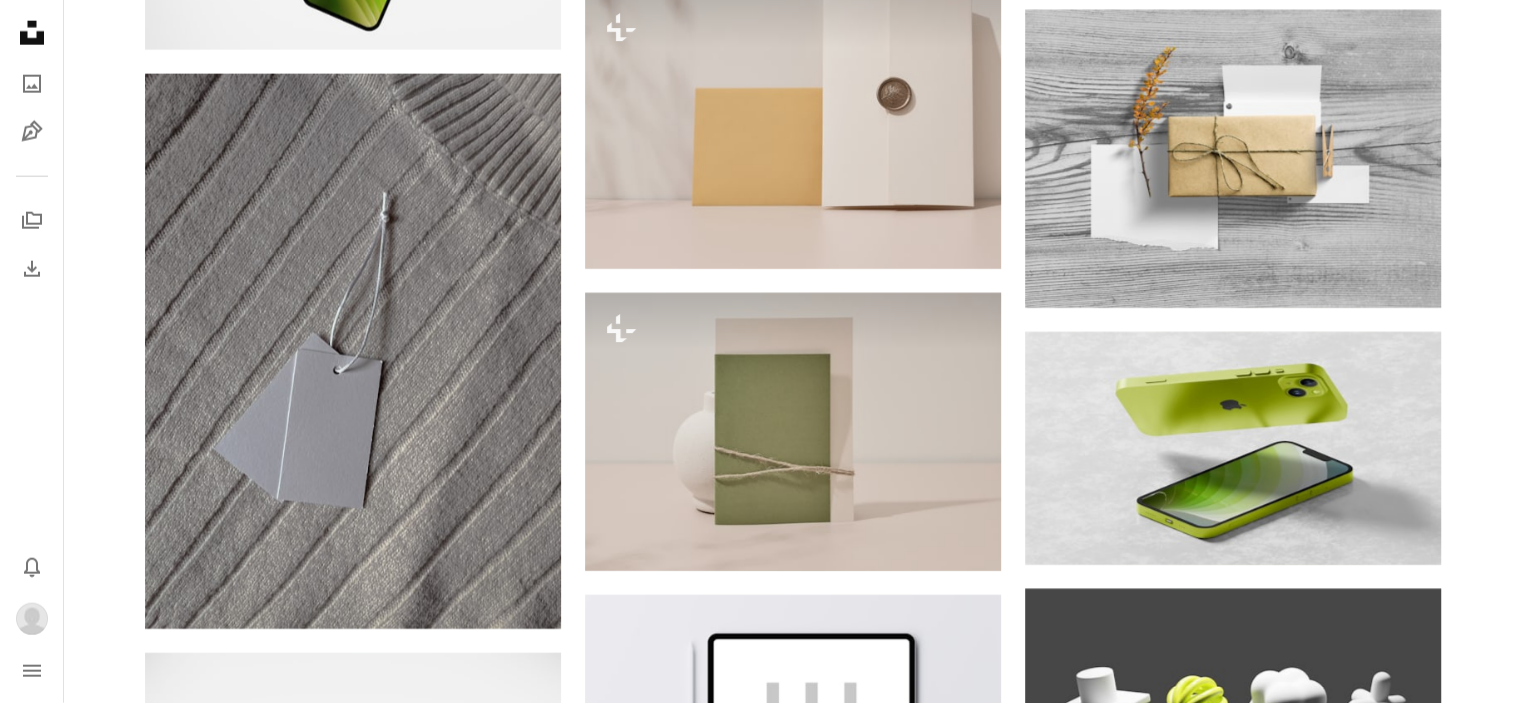 click on "Plus sign for Unsplash+ A heart A plus sign [FIRST] [LAST] Unsplash+ 용 A lock 다운로드 Plus sign for Unsplash+ A heart A plus sign [FIRST] [LAST] Unsplash+ 용 A lock 다운로드 A heart A plus sign [FIRST] Arrow pointing down Plus sign for Unsplash+ A heart A plus sign [FIRST] [LAST] Unsplash+ 용 A lock 다운로드 A heart A plus sign [FIRST] Arrow pointing down A heart A plus sign [FIRST] [LAST] 고용 가능 A checkmark inside of a circle Arrow pointing down Plus sign for Unsplash+ A heart A plus sign [FIRST] [LAST] Unsplash+ 용 A lock 다운로드 A heart A plus sign [FIRST] 고용 가능 A checkmark inside of a circle Arrow pointing down –– ––– –––  –– ––– –  ––– –––  ––––  –   – –– –––  – – ––– –– –– –––– –– Learn More 용" at bounding box center (792, 822) 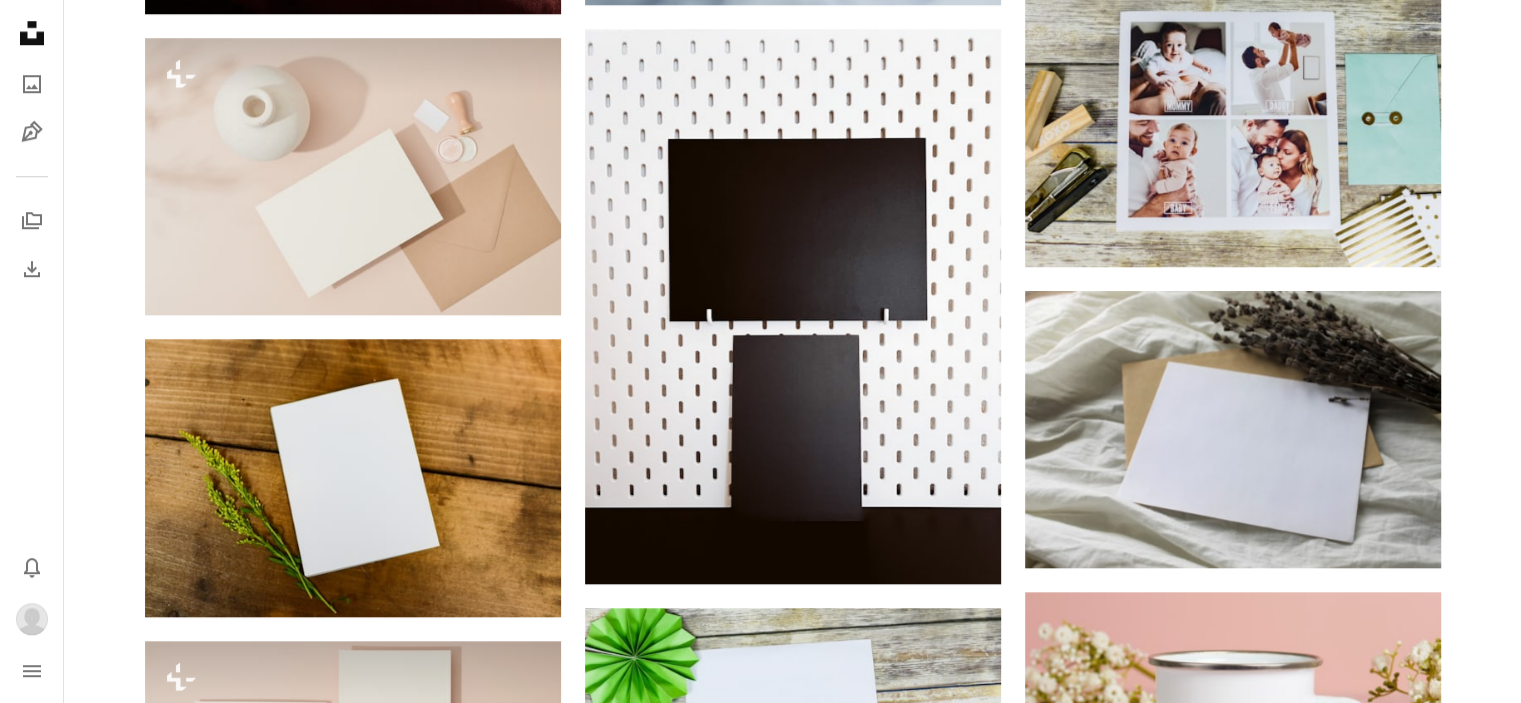 scroll, scrollTop: 0, scrollLeft: 0, axis: both 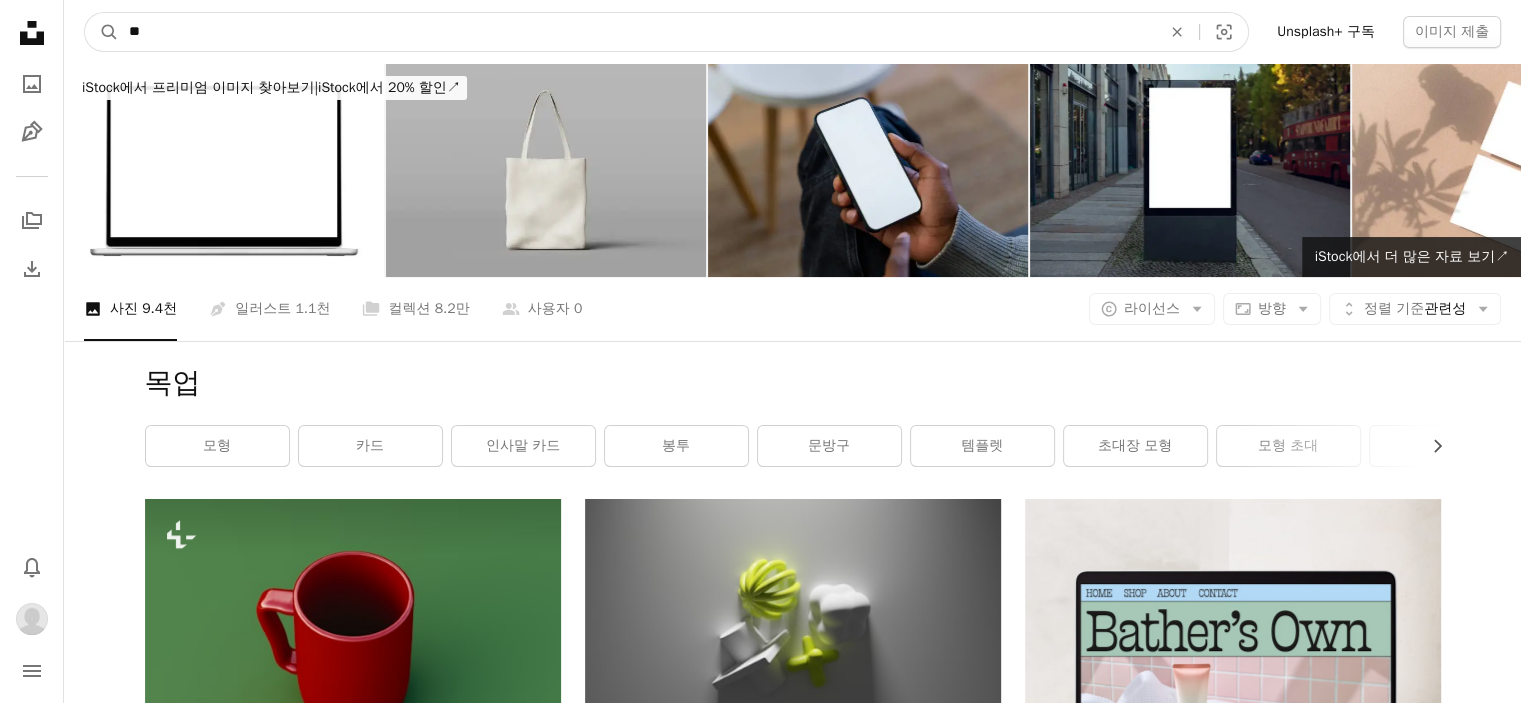 click on "**" at bounding box center [637, 32] 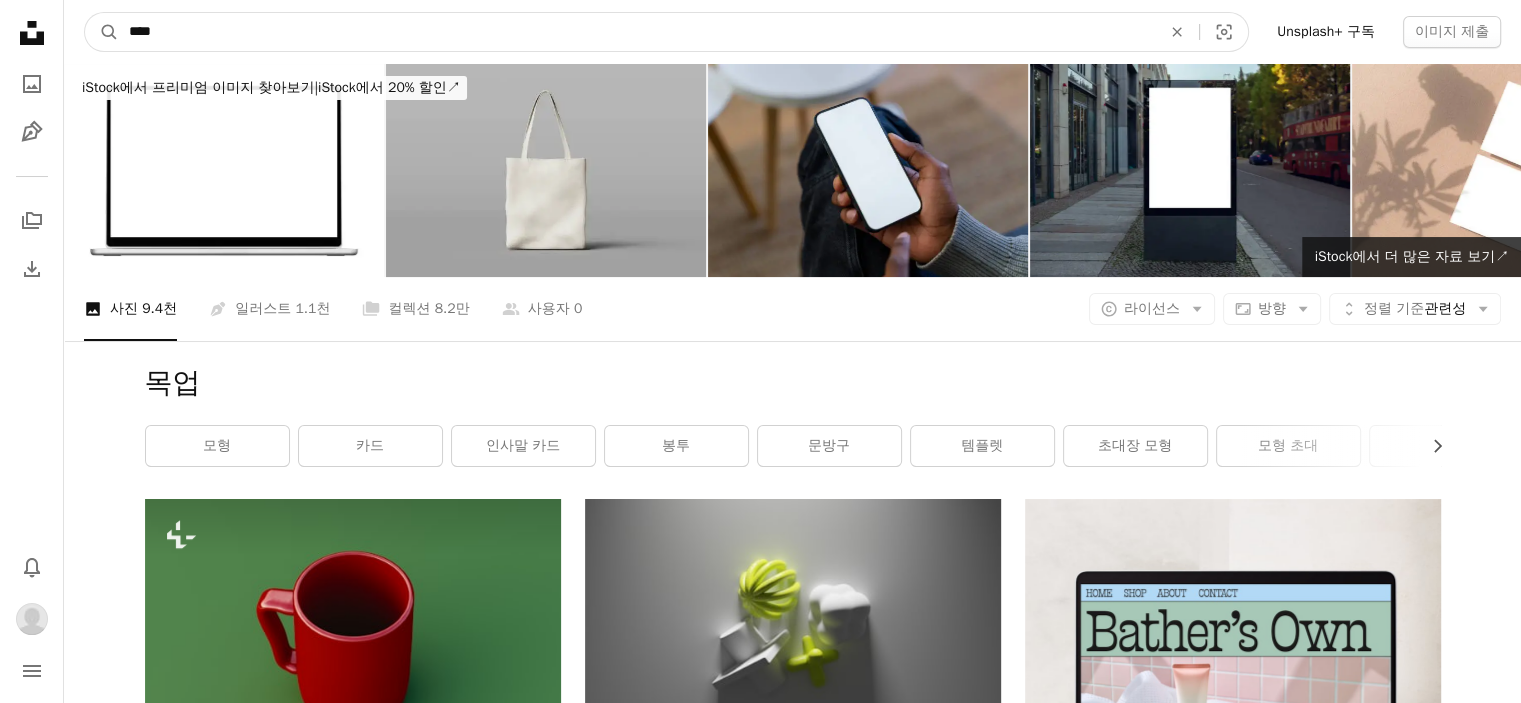 type on "*****" 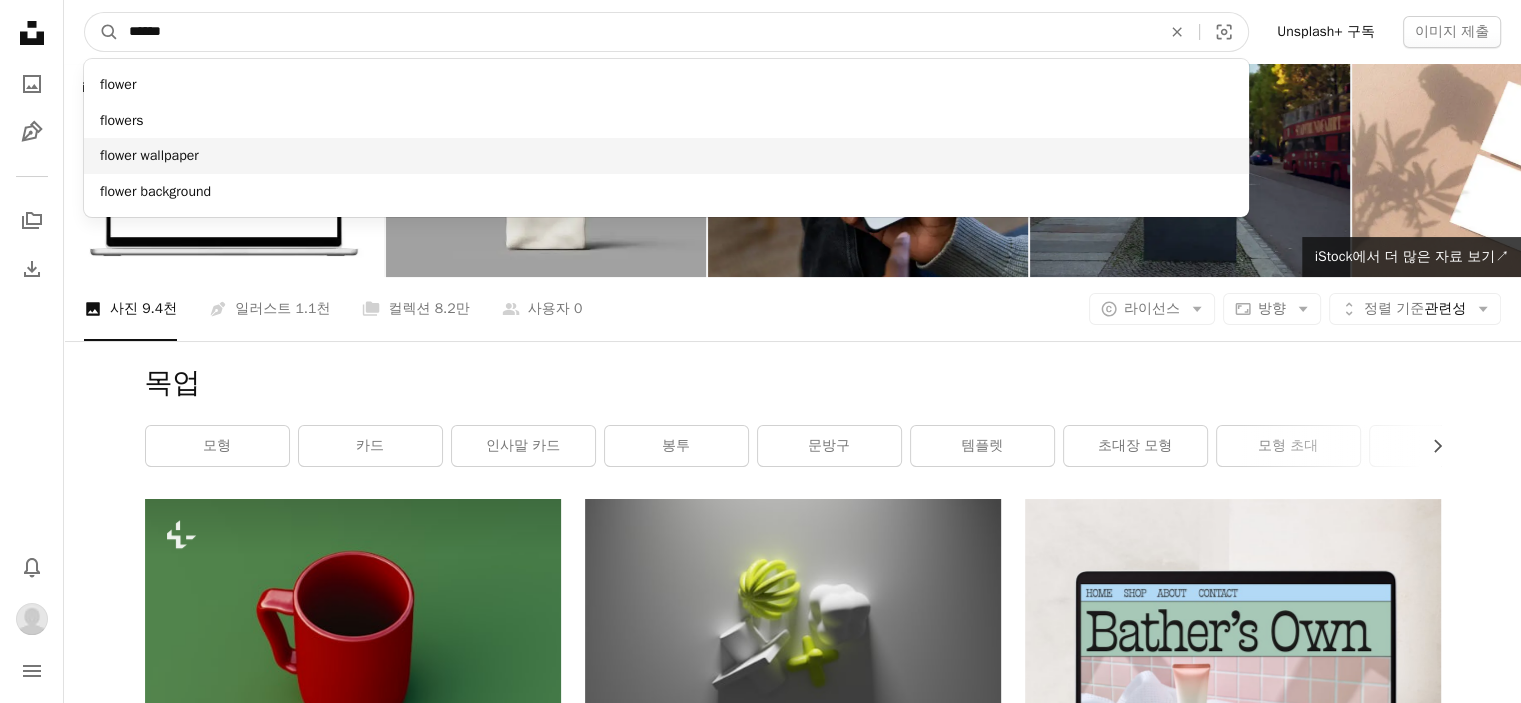 type on "******" 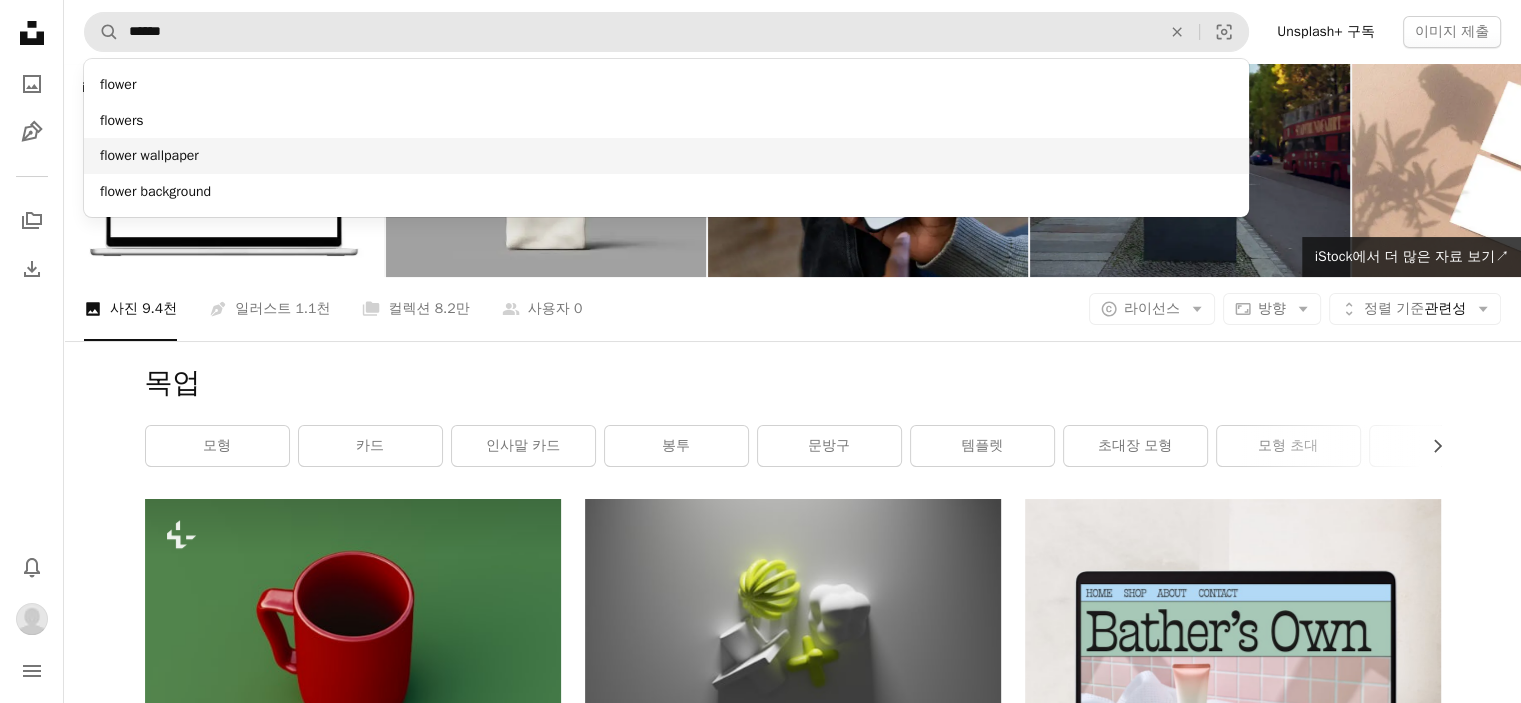 click on "flower wallpaper" at bounding box center [666, 156] 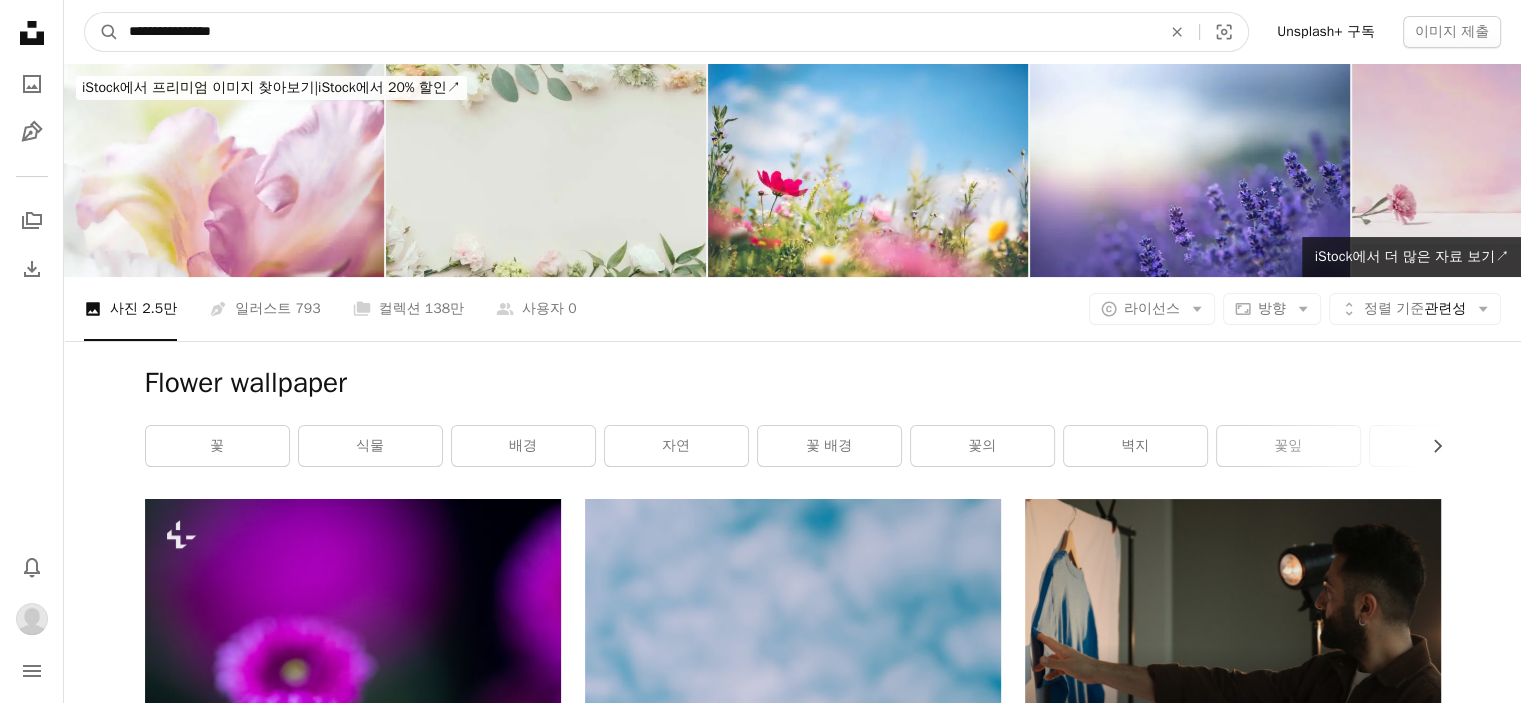 click on "**********" at bounding box center [637, 32] 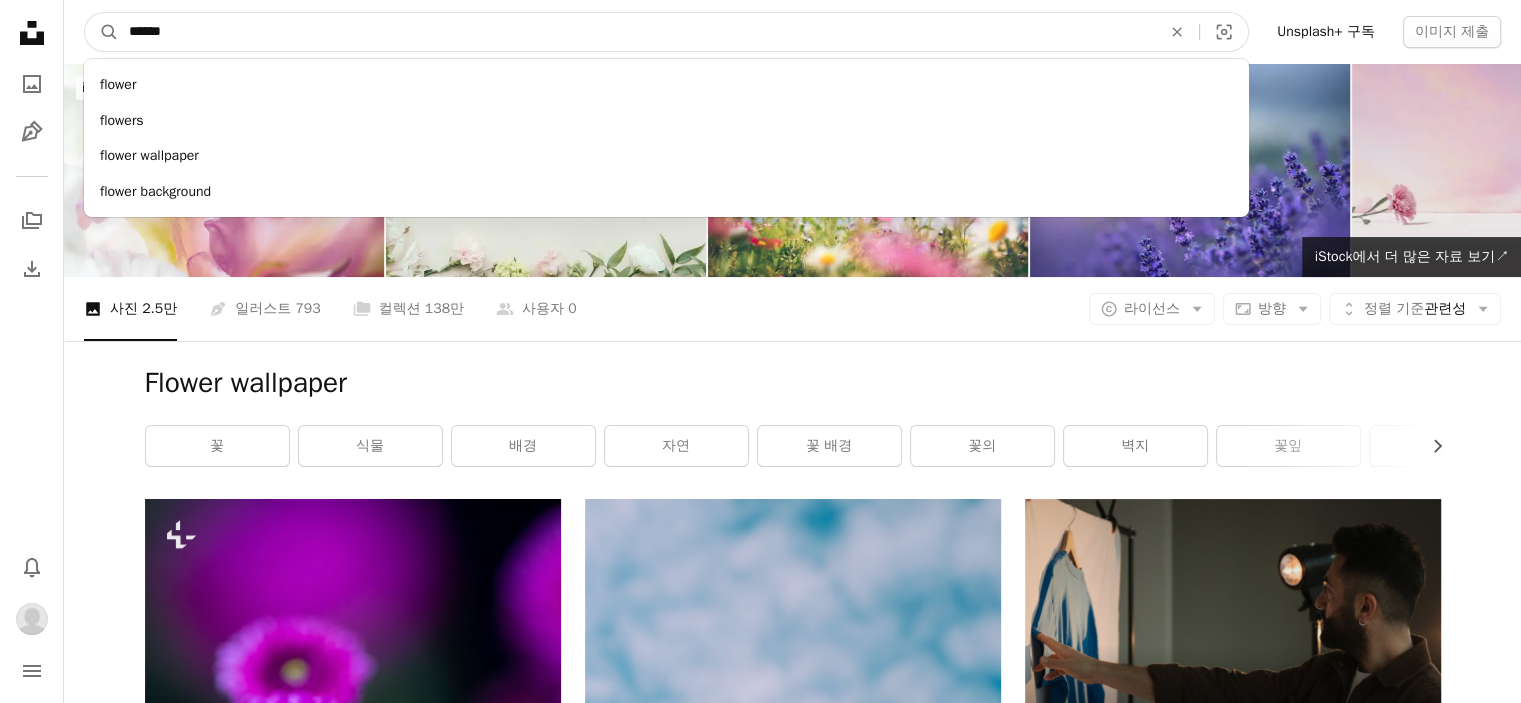 type on "******" 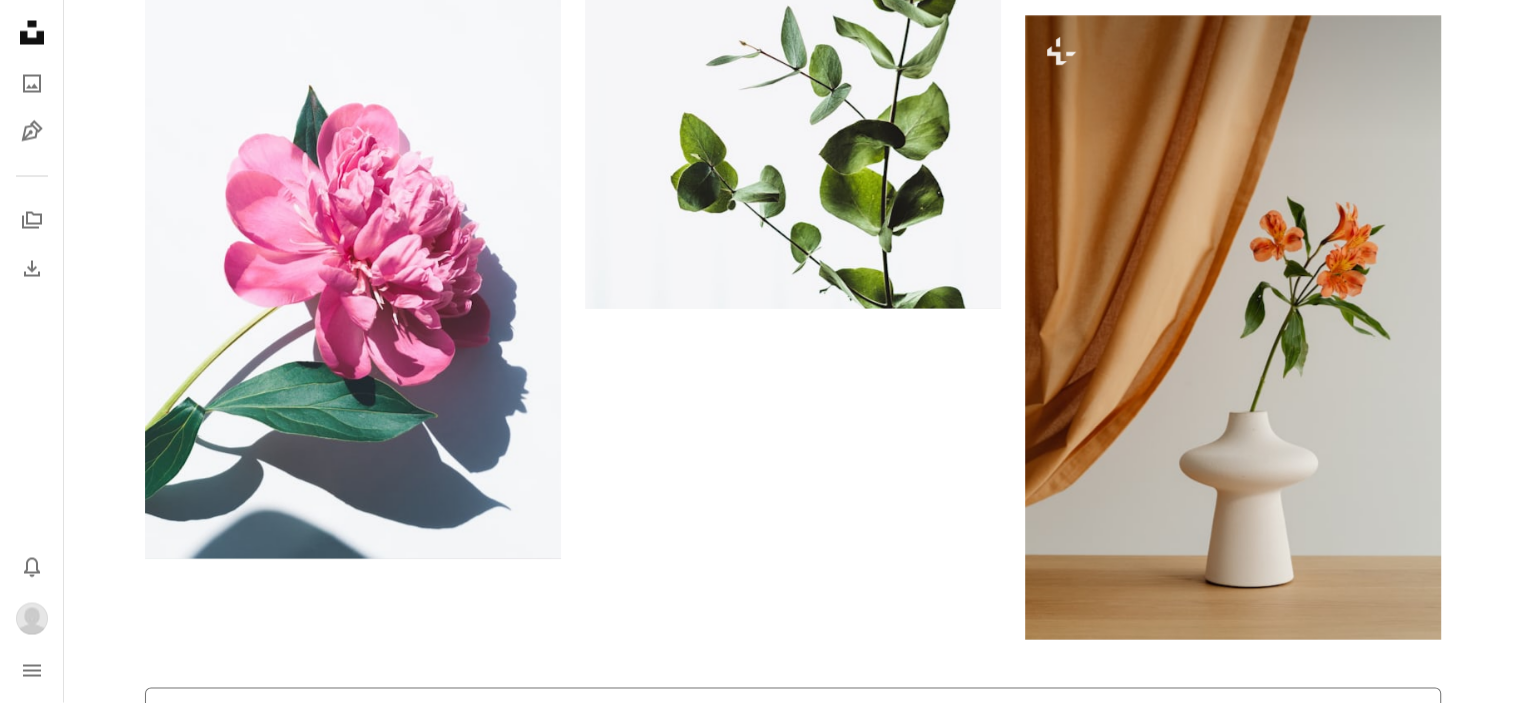 scroll, scrollTop: 4025, scrollLeft: 0, axis: vertical 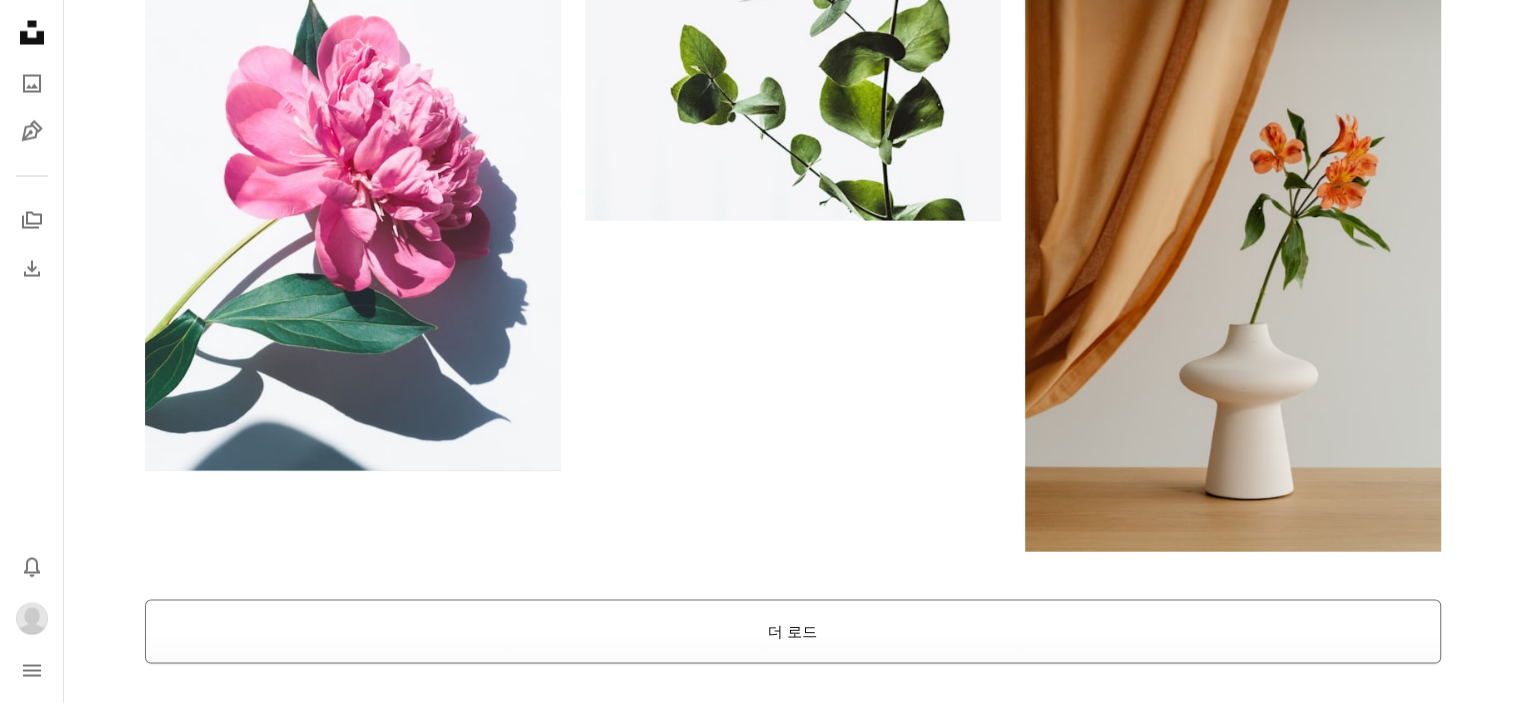 click on "더 로드" at bounding box center [793, 632] 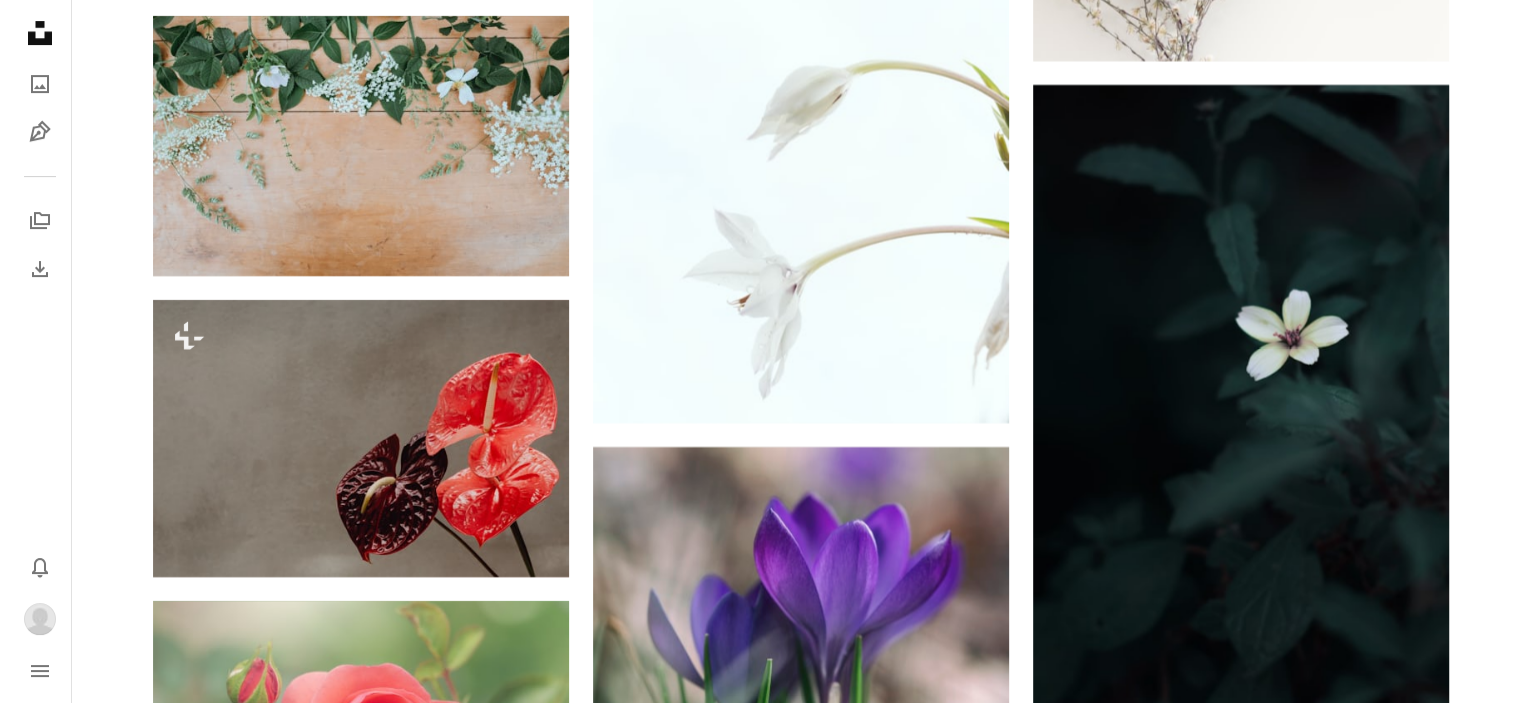scroll, scrollTop: 30625, scrollLeft: 0, axis: vertical 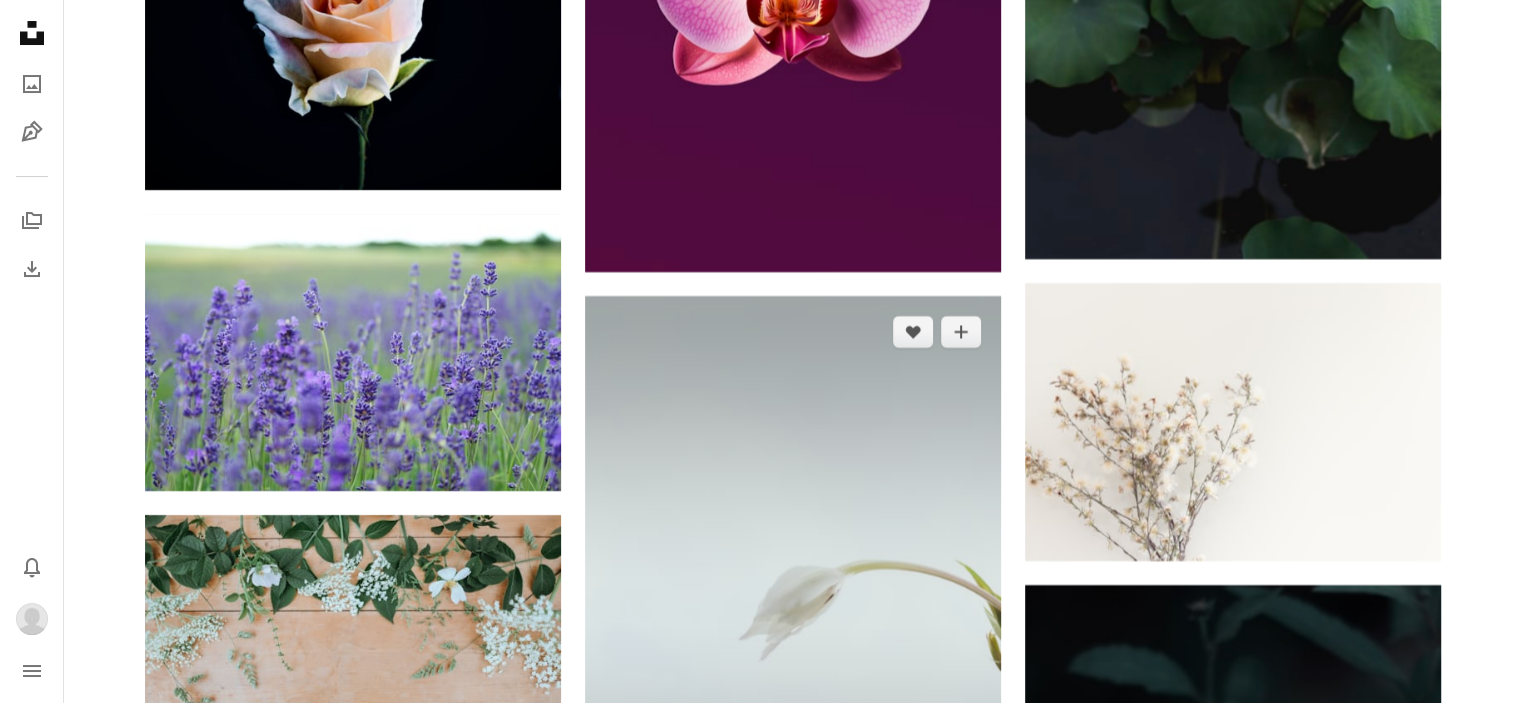 click at bounding box center (793, 609) 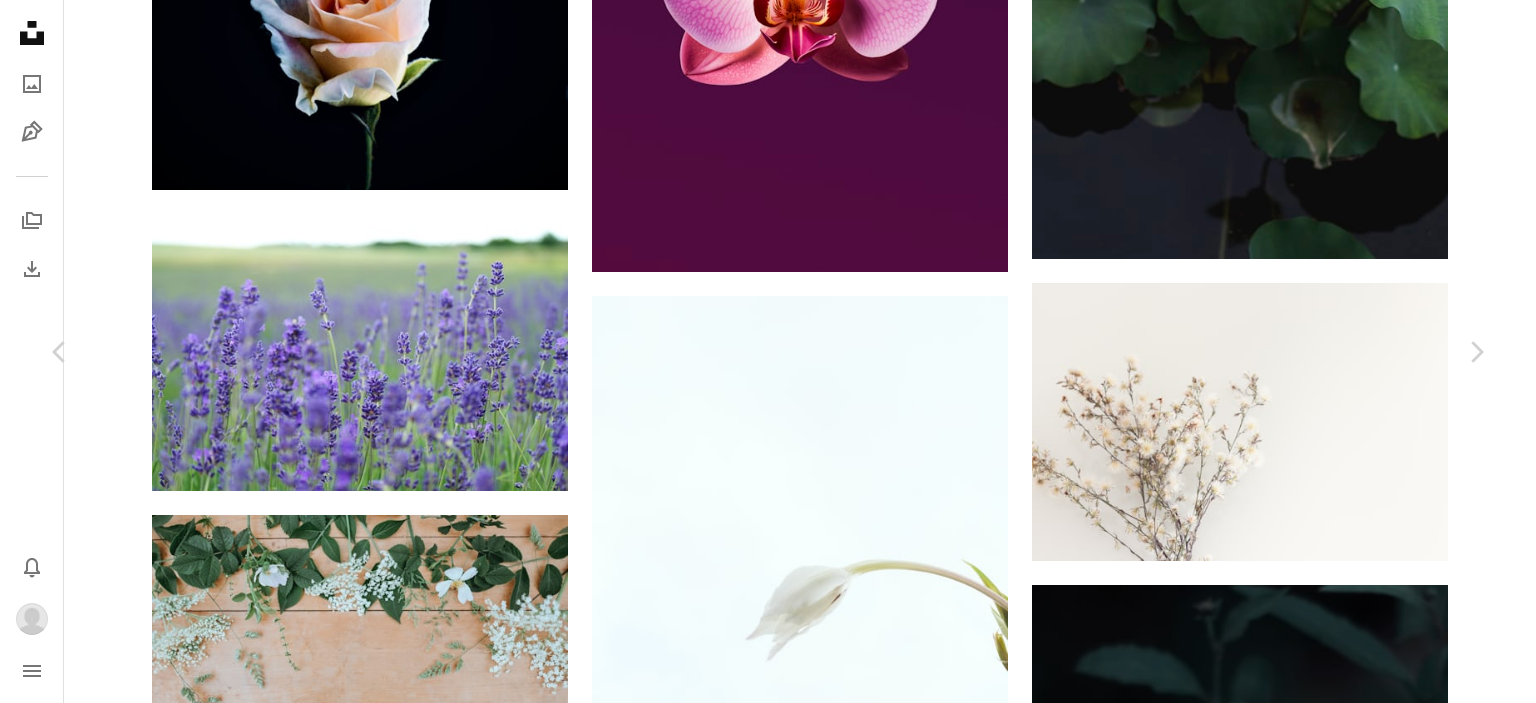 scroll, scrollTop: 1300, scrollLeft: 0, axis: vertical 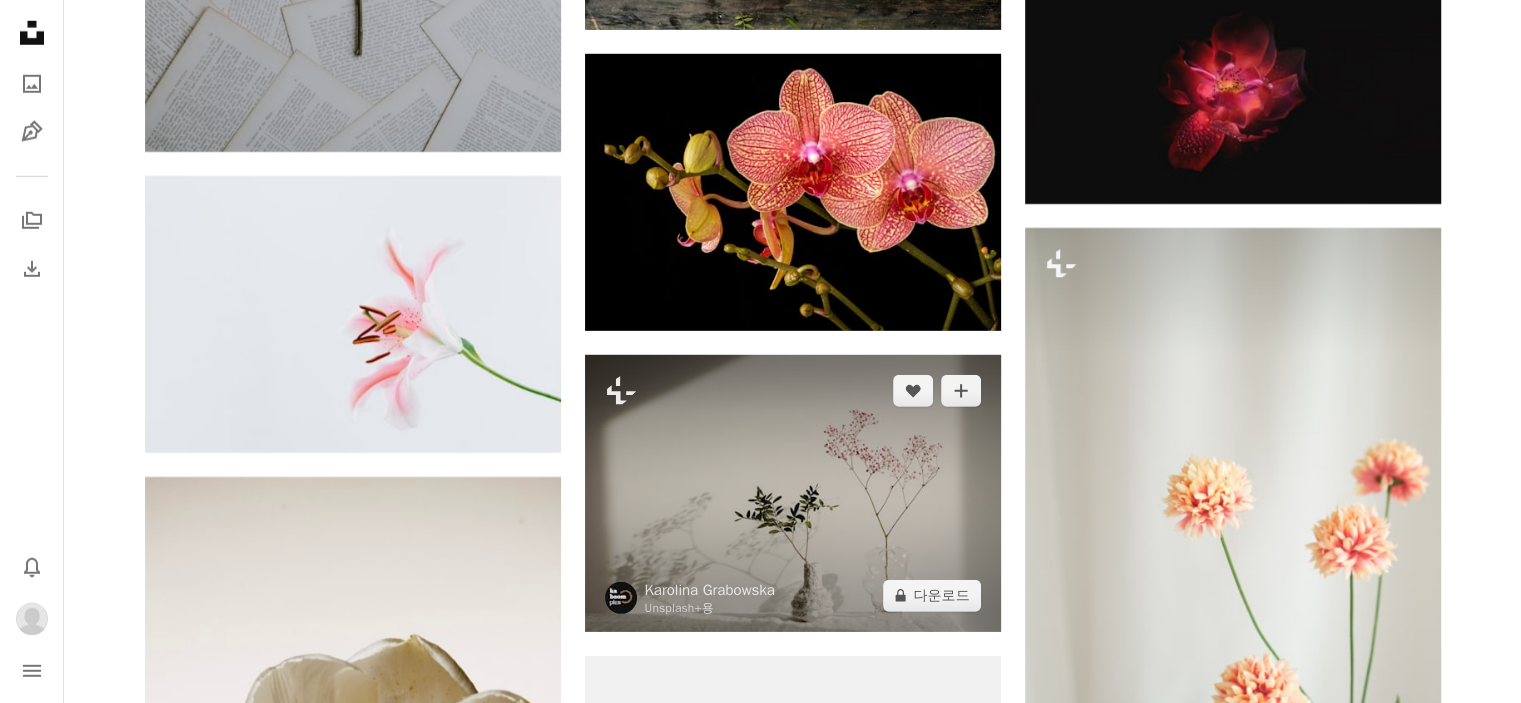 click at bounding box center (793, 493) 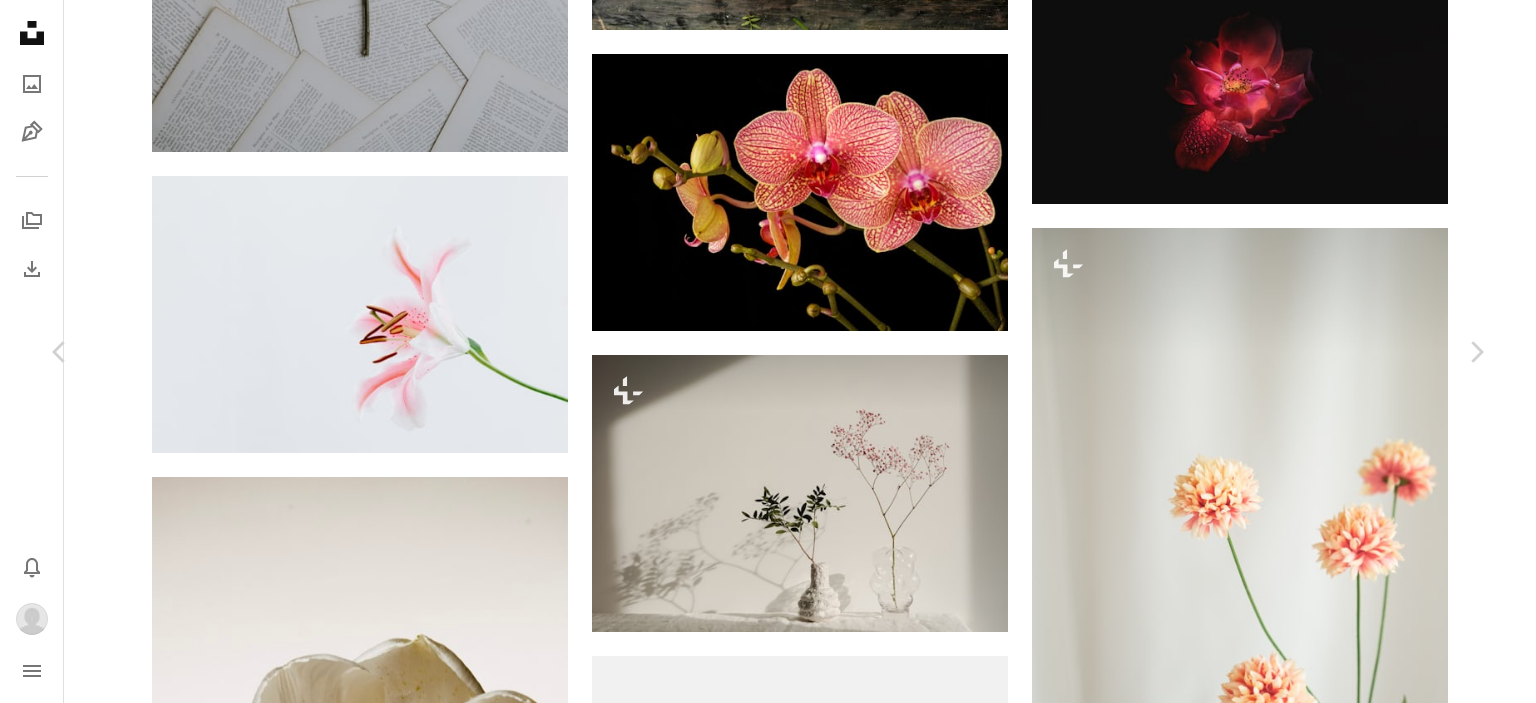 scroll, scrollTop: 3200, scrollLeft: 0, axis: vertical 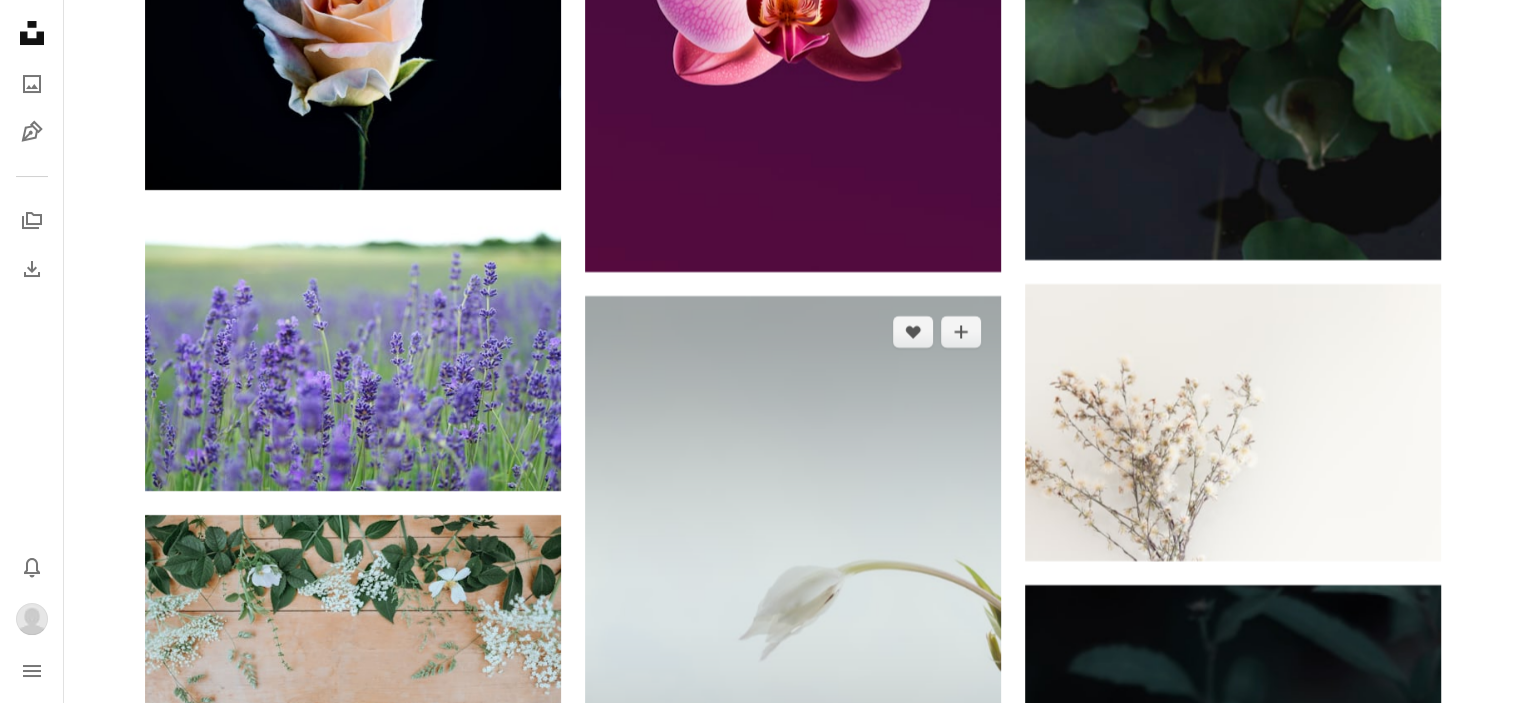 click at bounding box center (793, 609) 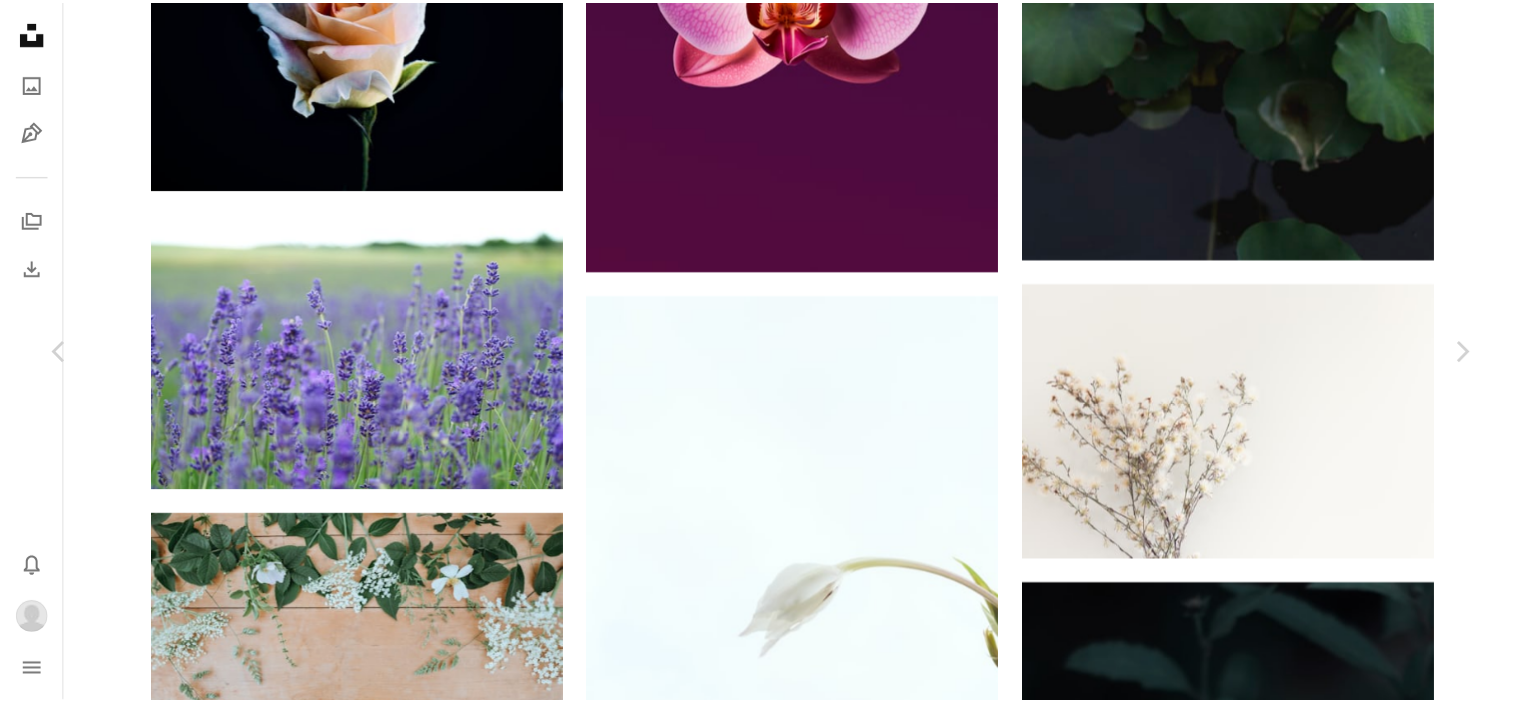 scroll, scrollTop: 200, scrollLeft: 0, axis: vertical 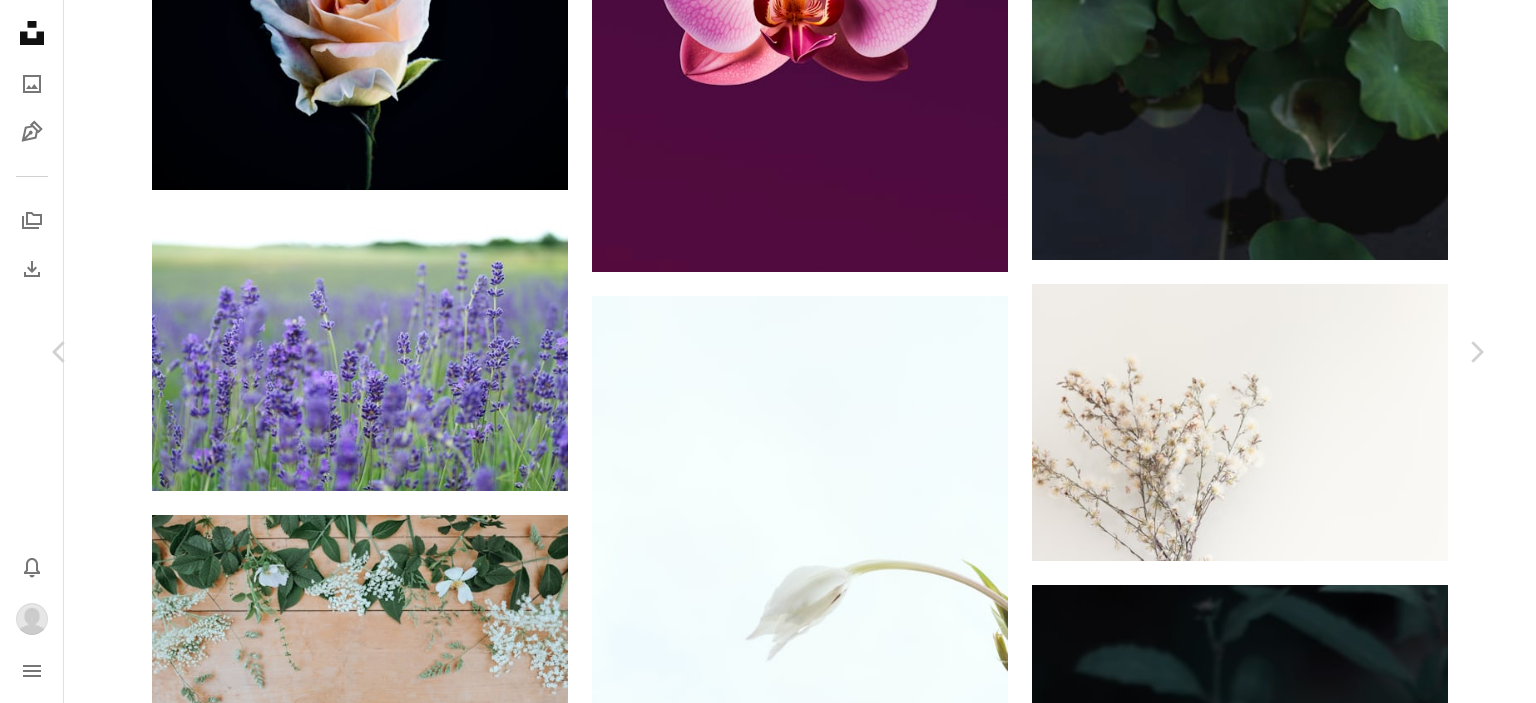 click on "다운로드" at bounding box center (1307, 19395) 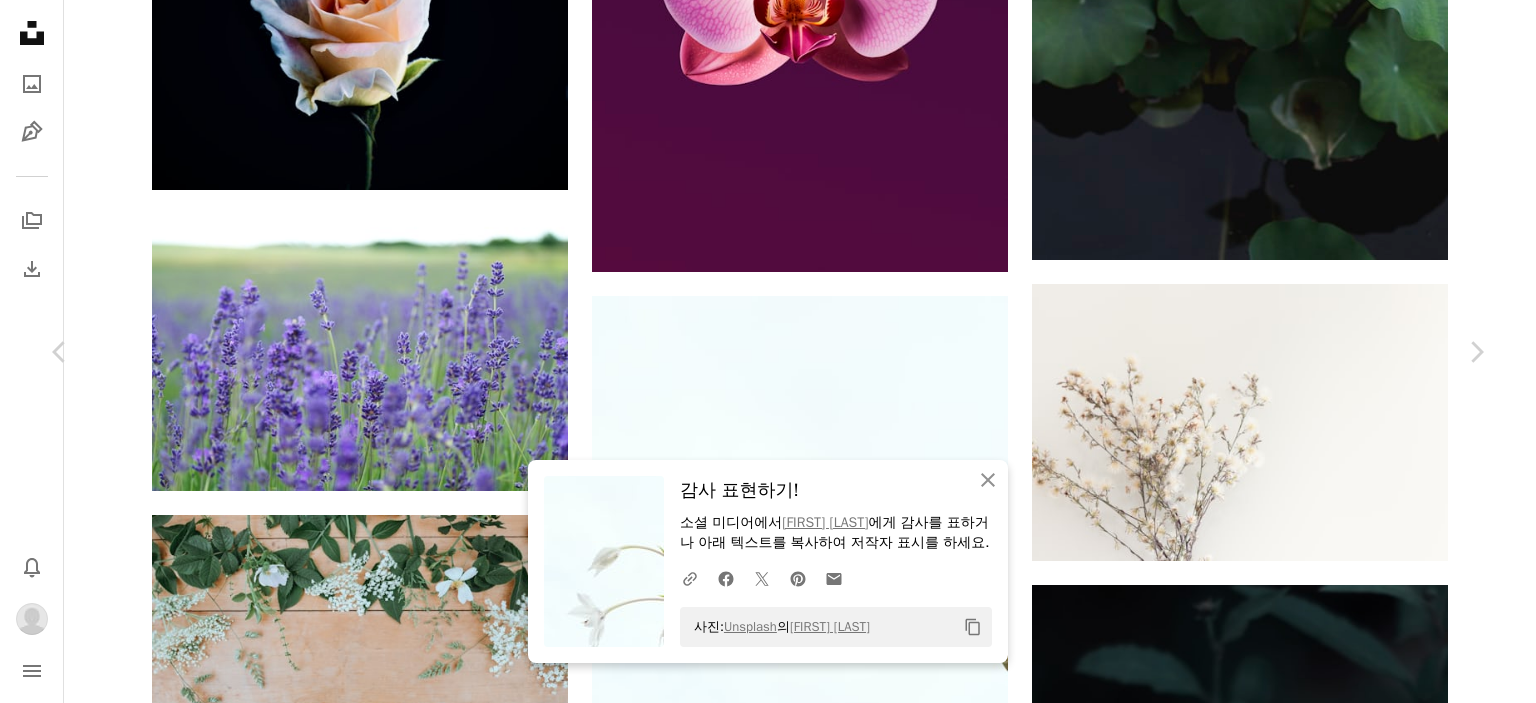 click on "사진: Unsplash 의 [FIRST]
Copy content [FIRST] [LAST] gaspanik A heart A plus sign 다운로드 Chevron down Zoom in 조회수 3,697,636 다운로드 32,957 소개 매체 사진 , 영성 A forward-right arrow 공유 Info icon 정보 More Actions A map marker Yoyogi Park, Shibuya-ku, Japan Calendar outlined [DATE] 에 게시됨 Camera NIKON CORPORATION, NIKON D300 Safety Unsplash 라이선스 하에서 무료로 사용 가능 벽지 꽃 식물 비 하얀 최소 늦추다 바깥 선 영성 줄기 작은 물방울 비말 배경 일본 동물 새 회색 꽃의 갈매기 iStock에서 프리미엄 관련 이미지 찾아보기 | 코드 UNSPLASH20로 20% 할인 혜택 받기 ↗ 용" at bounding box center [768, 19715] 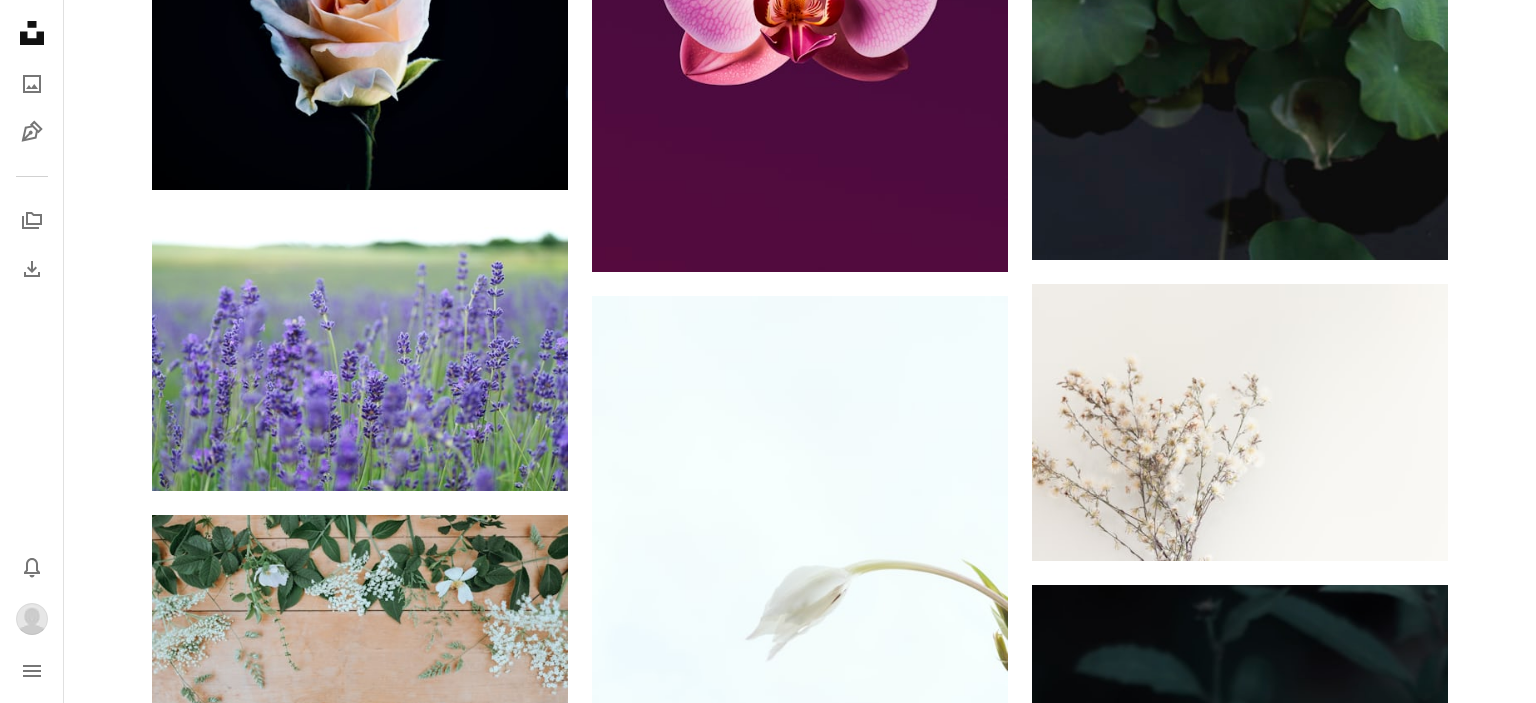 click on "Plus sign for Unsplash+ A heart A plus sign [FIRST] [LAST] Unsplash+ 용 A lock 다운로드 A heart A plus sign [FIRST] [LAST] Arrow pointing down Plus sign for Unsplash+ A heart A plus sign [FIRST] [LAST] Unsplash+ 용 A lock 다운로드 Plus sign for Unsplash+ A heart A plus sign [FIRST] [LAST] Unsplash+ 용 A lock 다운로드 A heart A plus sign [FIRST] 고용 가능 A checkmark inside of a circle Arrow pointing down A heart A plus sign [FIRST] Arrow pointing down A heart A plus sign [FIRST] Arrow pointing down A heart A plus sign [FIRST] 고용 가능 A checkmark inside of a circle Arrow pointing down Plus sign for Unsplash+ A heart A plus sign [FIRST] [LAST] Unsplash+ 용 A lock 다운로드 A heart A plus sign [FIRST] Arrow pointing down –– ––– –––  –– ––– –  ––– –––  ––––  –   – –– –––  – – ––– –– –– –––– –– On-brand and on budget images for your next campaign Learn More A heart A heart" at bounding box center (800, -5382) 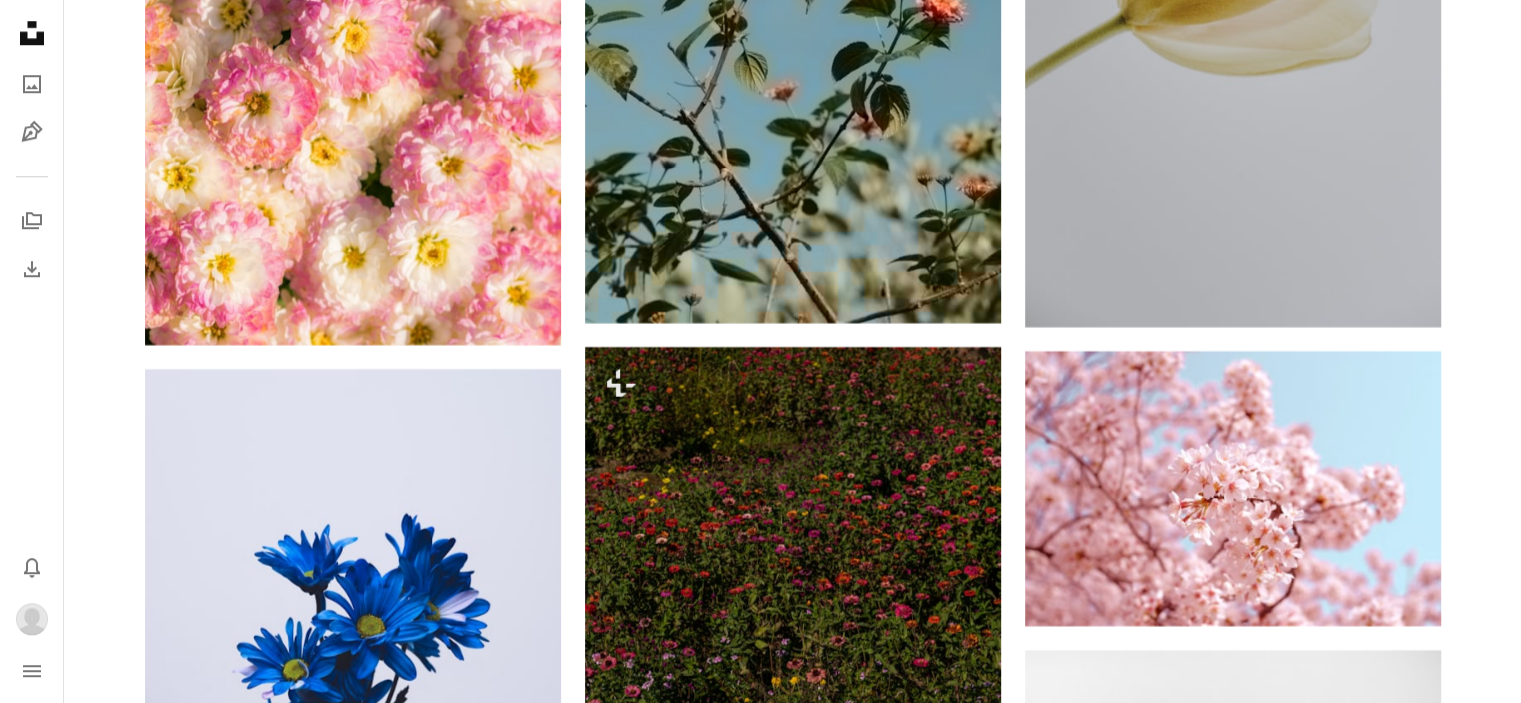 scroll, scrollTop: 40525, scrollLeft: 0, axis: vertical 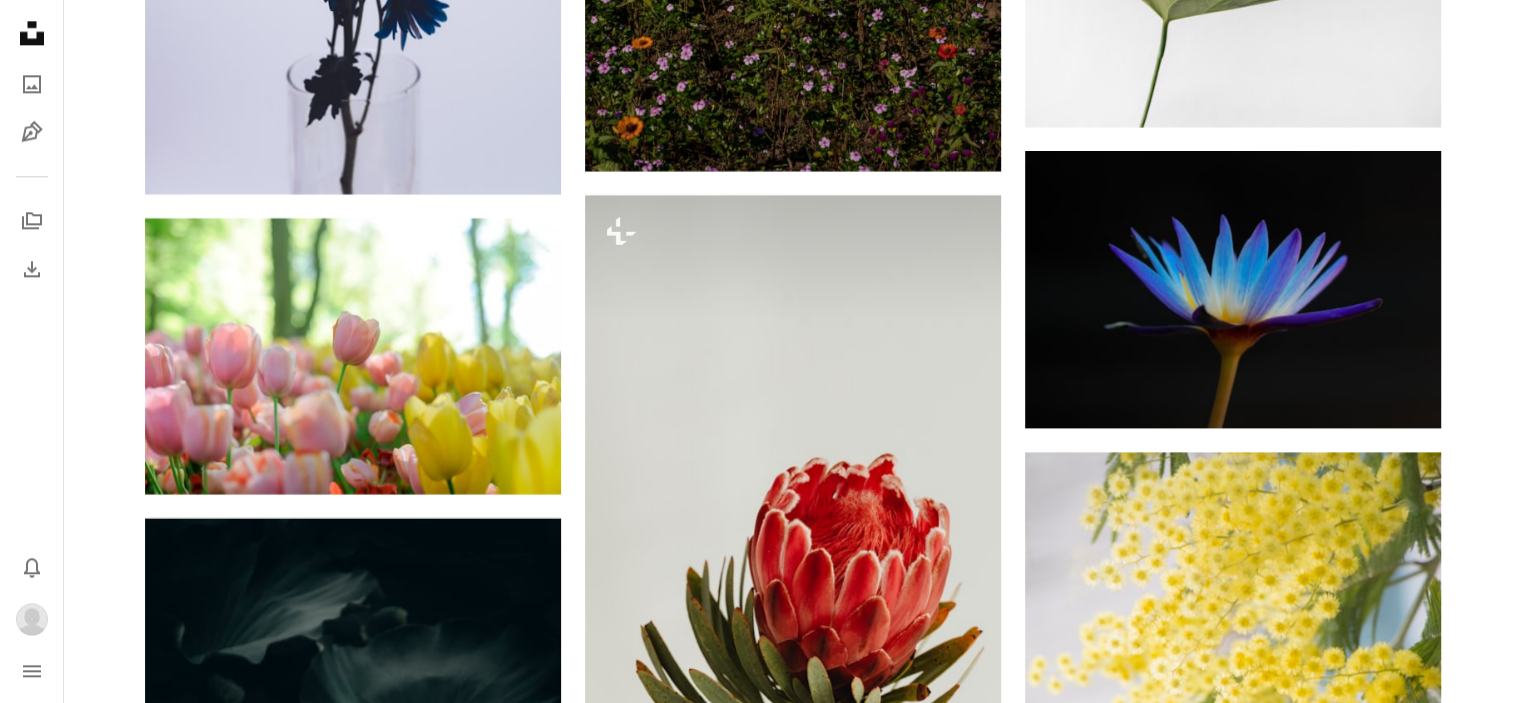 click on "Plus sign for Unsplash+ A heart A plus sign [FIRST] [LAST] Unsplash+ 용 A lock 다운로드 A heart A plus sign [FIRST] [LAST] Arrow pointing down Plus sign for Unsplash+ A heart A plus sign [FIRST] [LAST] Unsplash+ 용 A lock 다운로드 Plus sign for Unsplash+ A heart A plus sign [FIRST] [LAST] Unsplash+ 용 A lock 다운로드 A heart A plus sign [FIRST] 고용 가능 A checkmark inside of a circle Arrow pointing down A heart A plus sign [FIRST] Arrow pointing down A heart A plus sign [FIRST] Arrow pointing down A heart A plus sign [FIRST] 고용 가능 A checkmark inside of a circle Arrow pointing down Plus sign for Unsplash+ A heart A plus sign [FIRST] [LAST] Unsplash+ 용 A lock 다운로드 A heart A plus sign [FIRST] Arrow pointing down –– ––– –––  –– ––– –  ––– –––  ––––  –   – –– –––  – – ––– –– –– –––– –– On-brand and on budget images for your next campaign Learn More A heart A heart" at bounding box center [792, -15282] 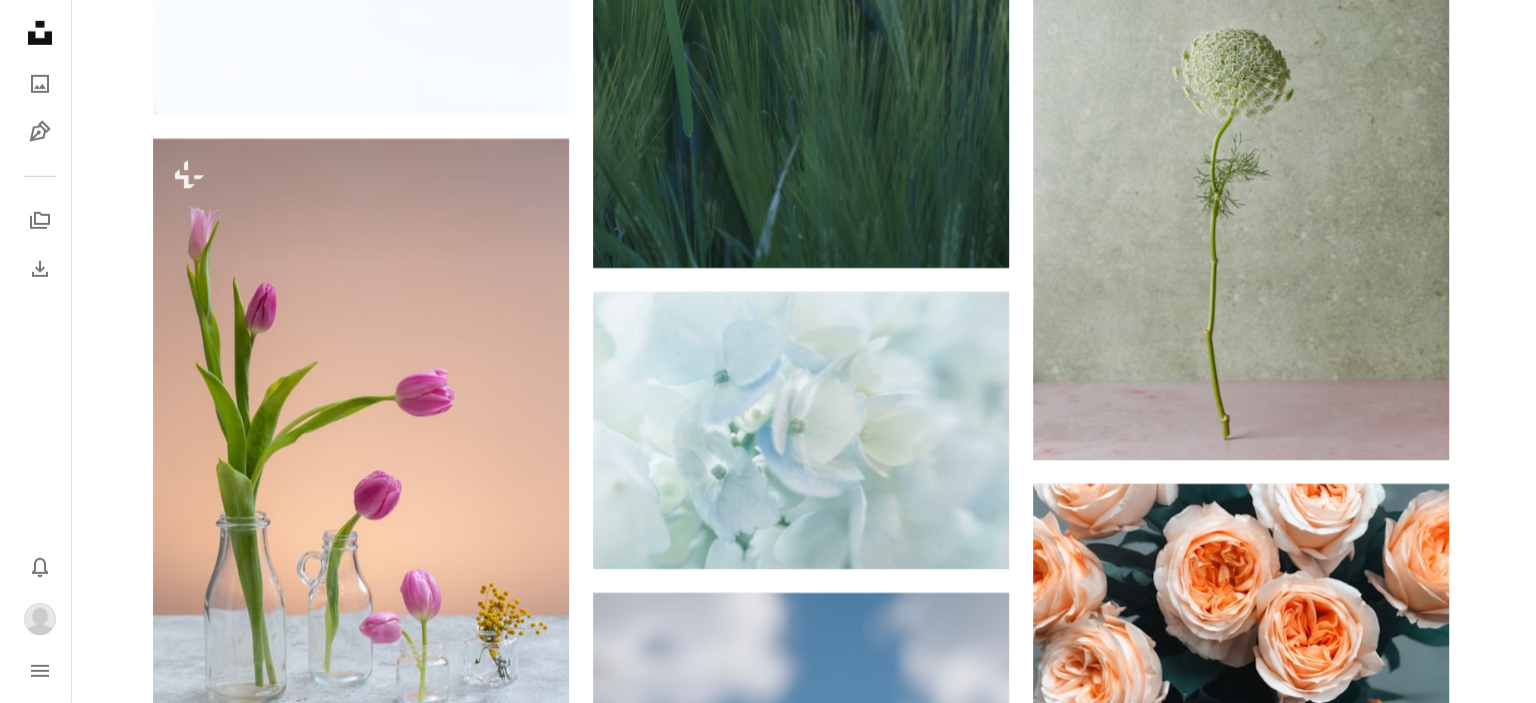 scroll, scrollTop: 74903, scrollLeft: 0, axis: vertical 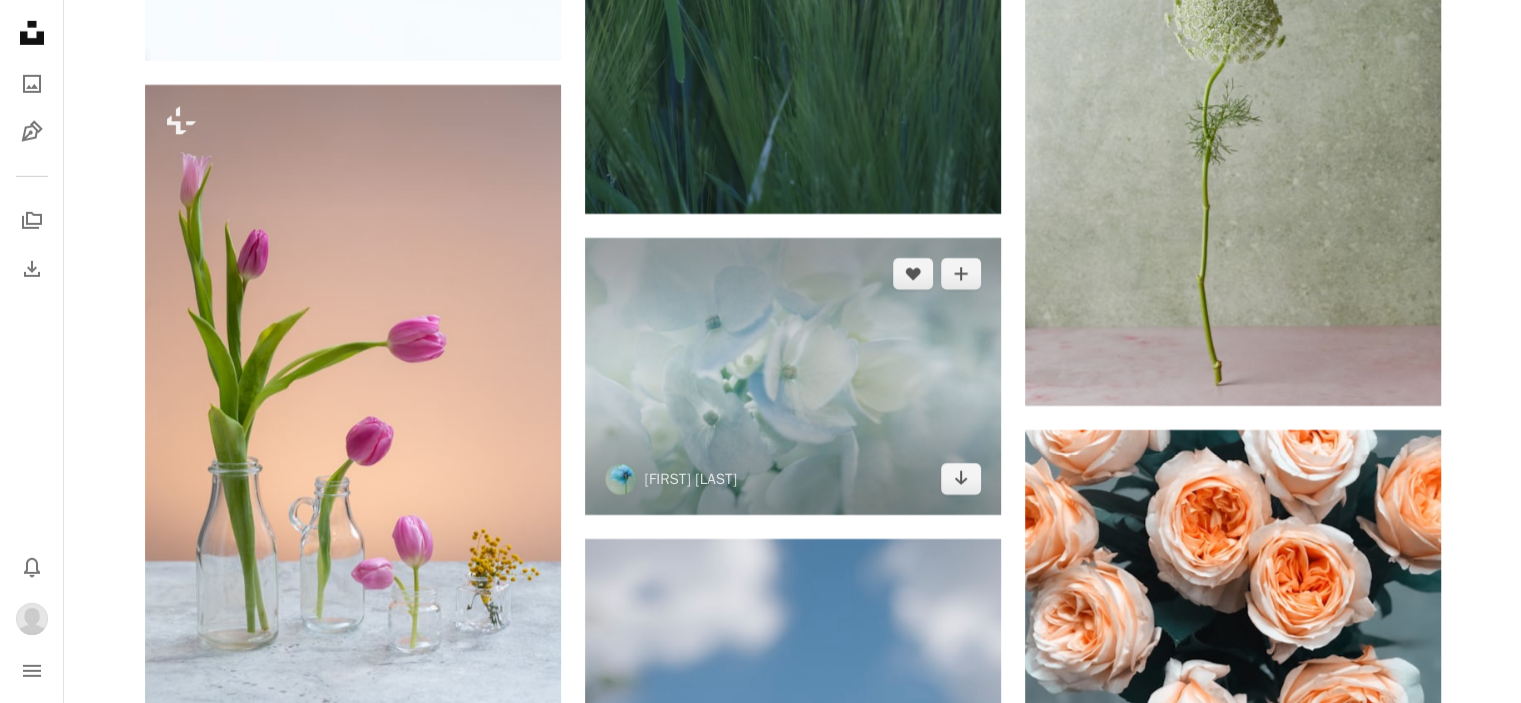 click at bounding box center (793, 376) 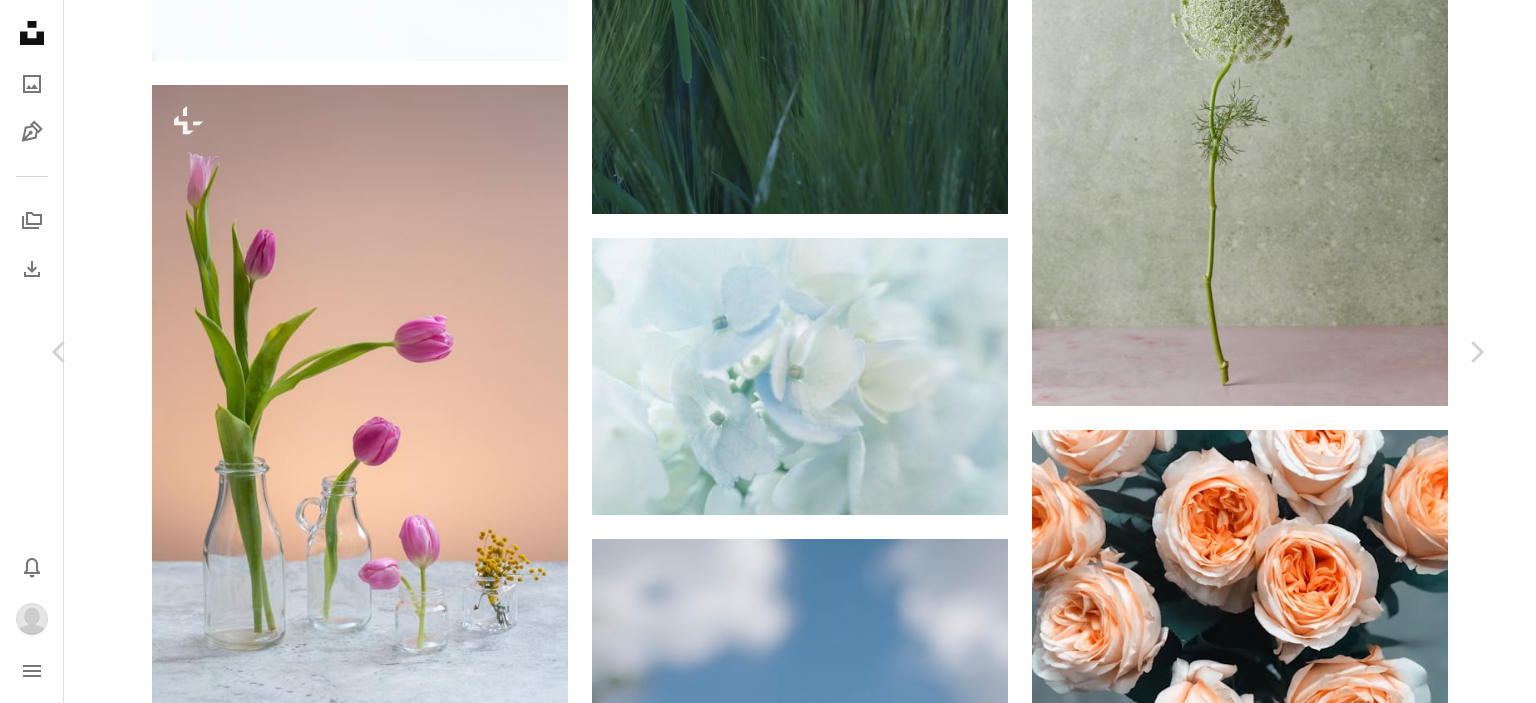 scroll, scrollTop: 1100, scrollLeft: 0, axis: vertical 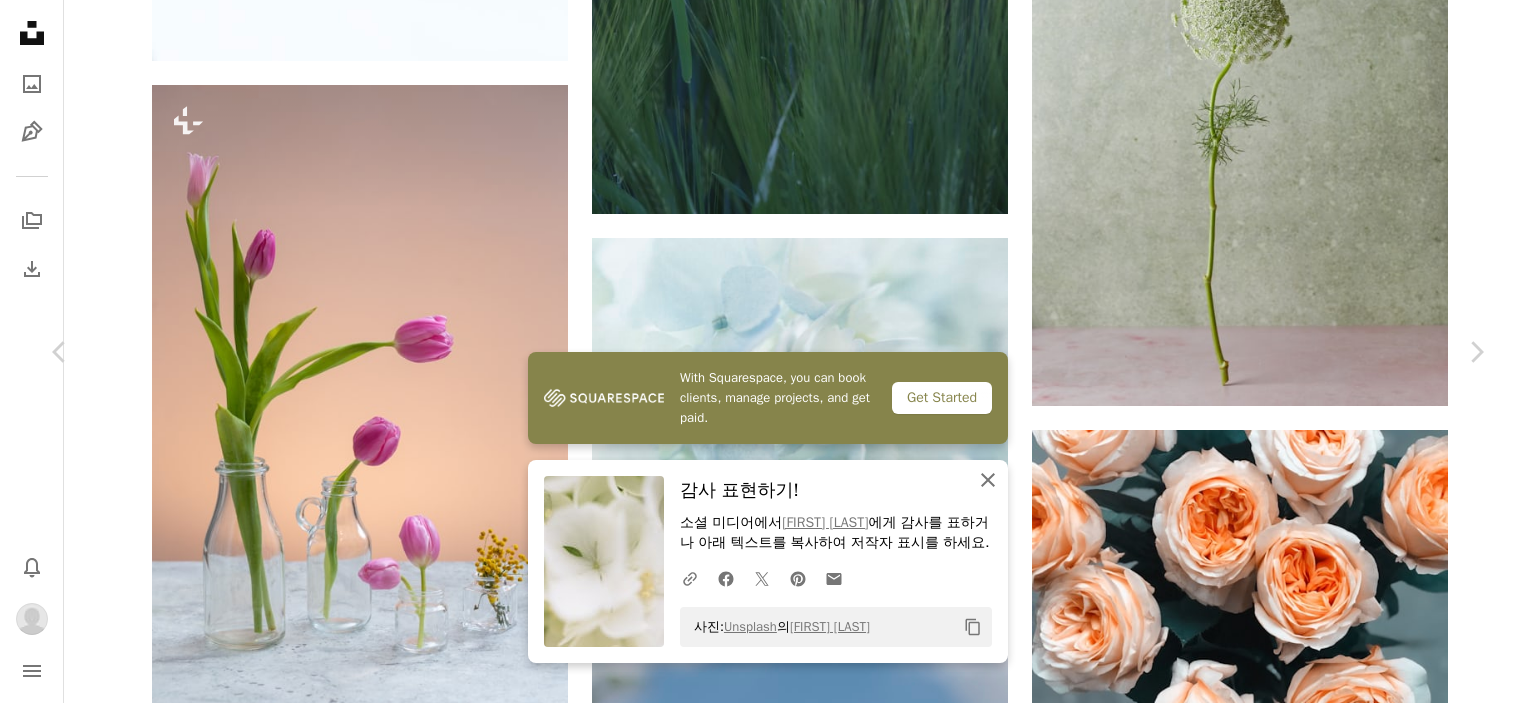 click on "An X shape" 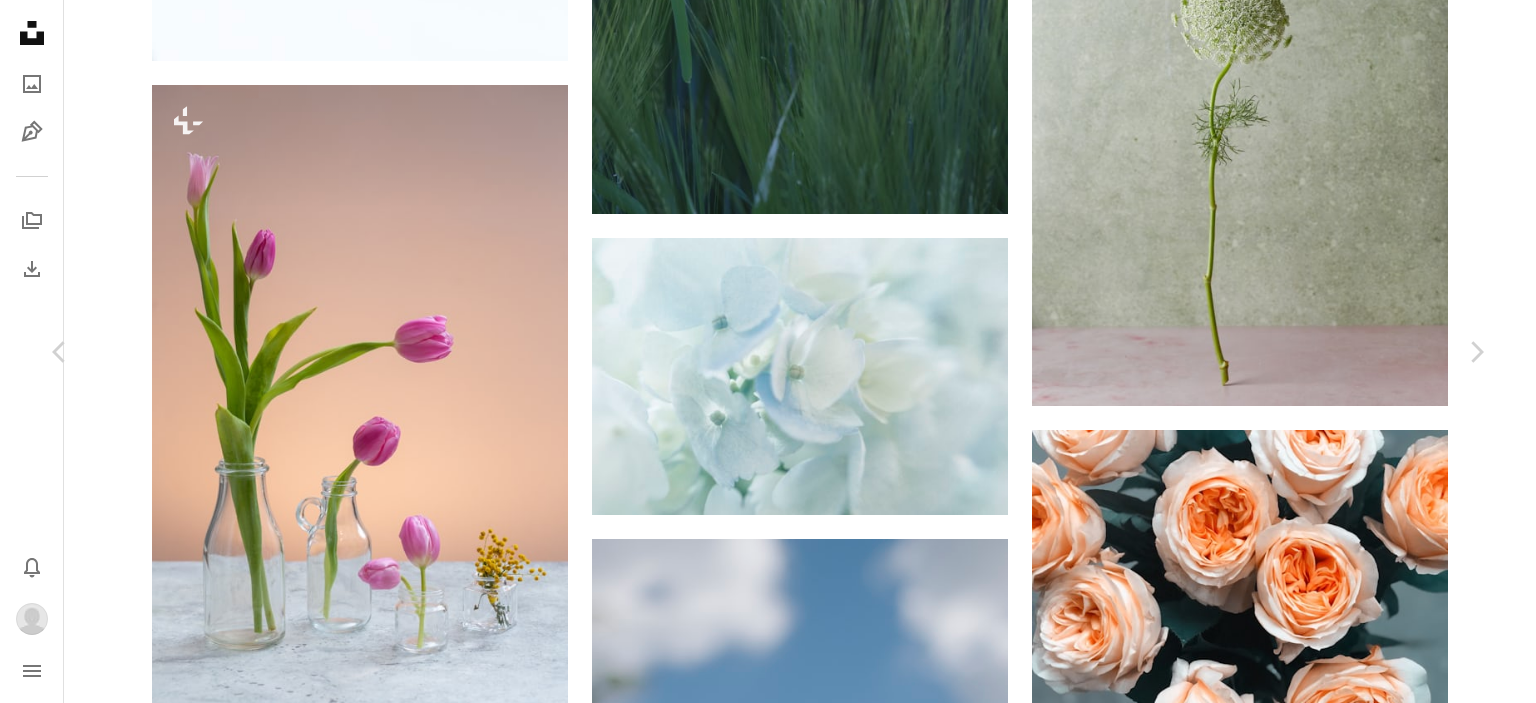 scroll, scrollTop: 4400, scrollLeft: 0, axis: vertical 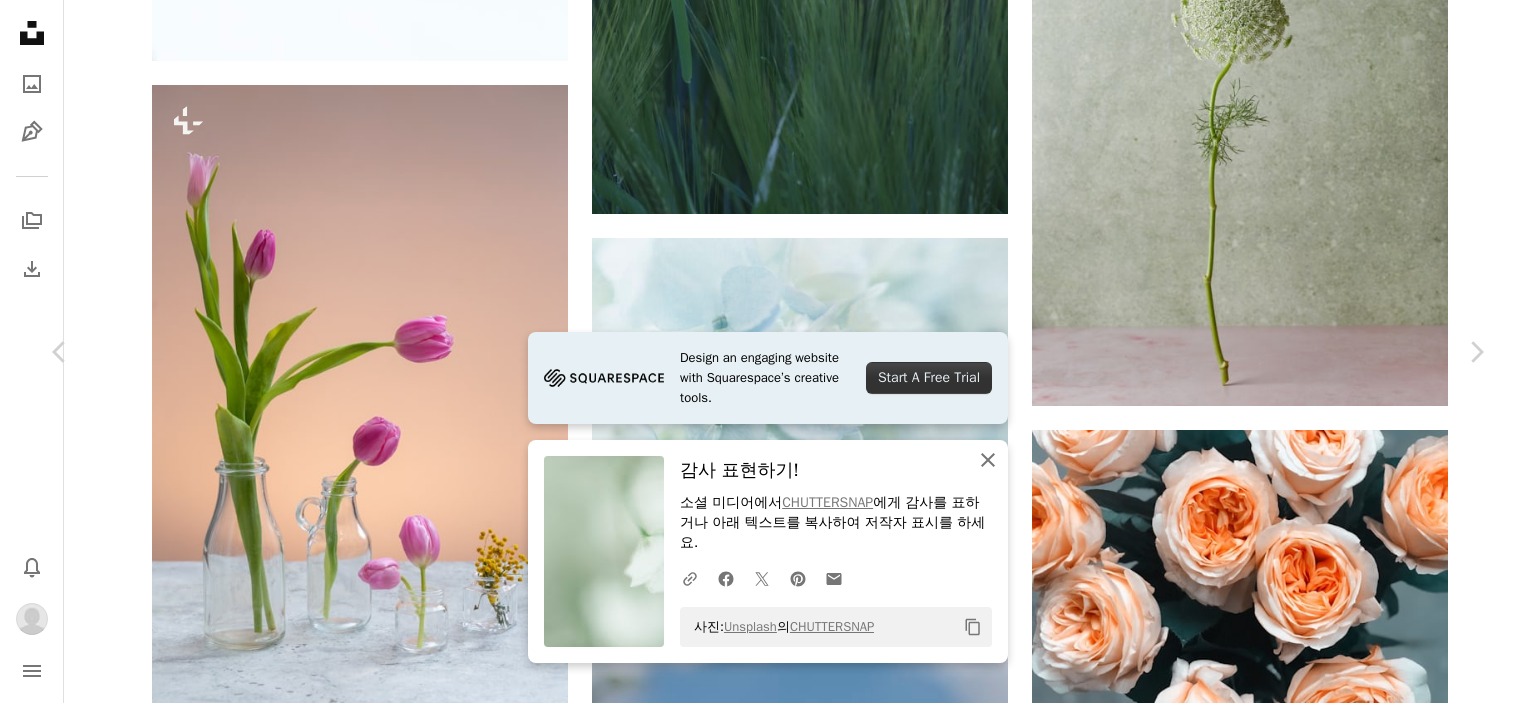 drag, startPoint x: 978, startPoint y: 471, endPoint x: 975, endPoint y: 456, distance: 15.297058 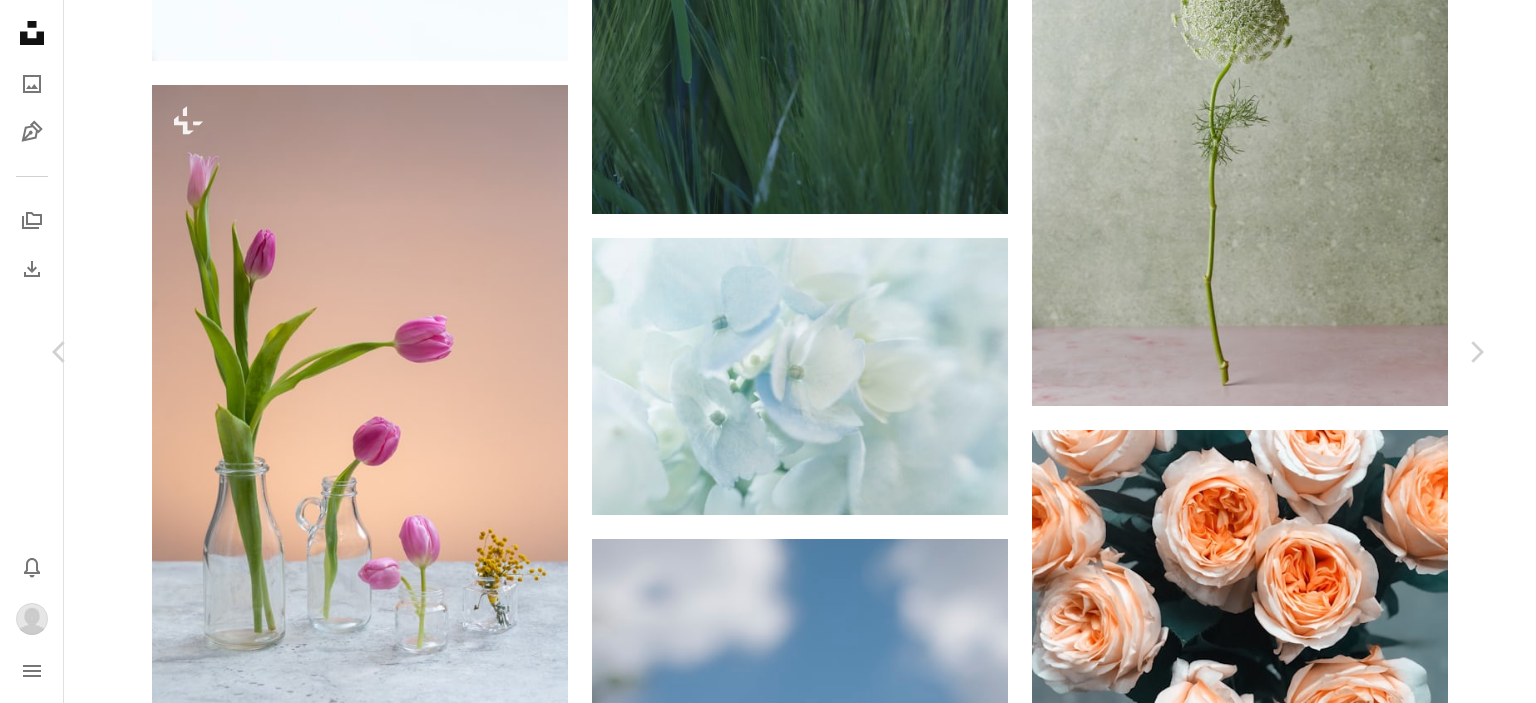 scroll, scrollTop: 5698, scrollLeft: 0, axis: vertical 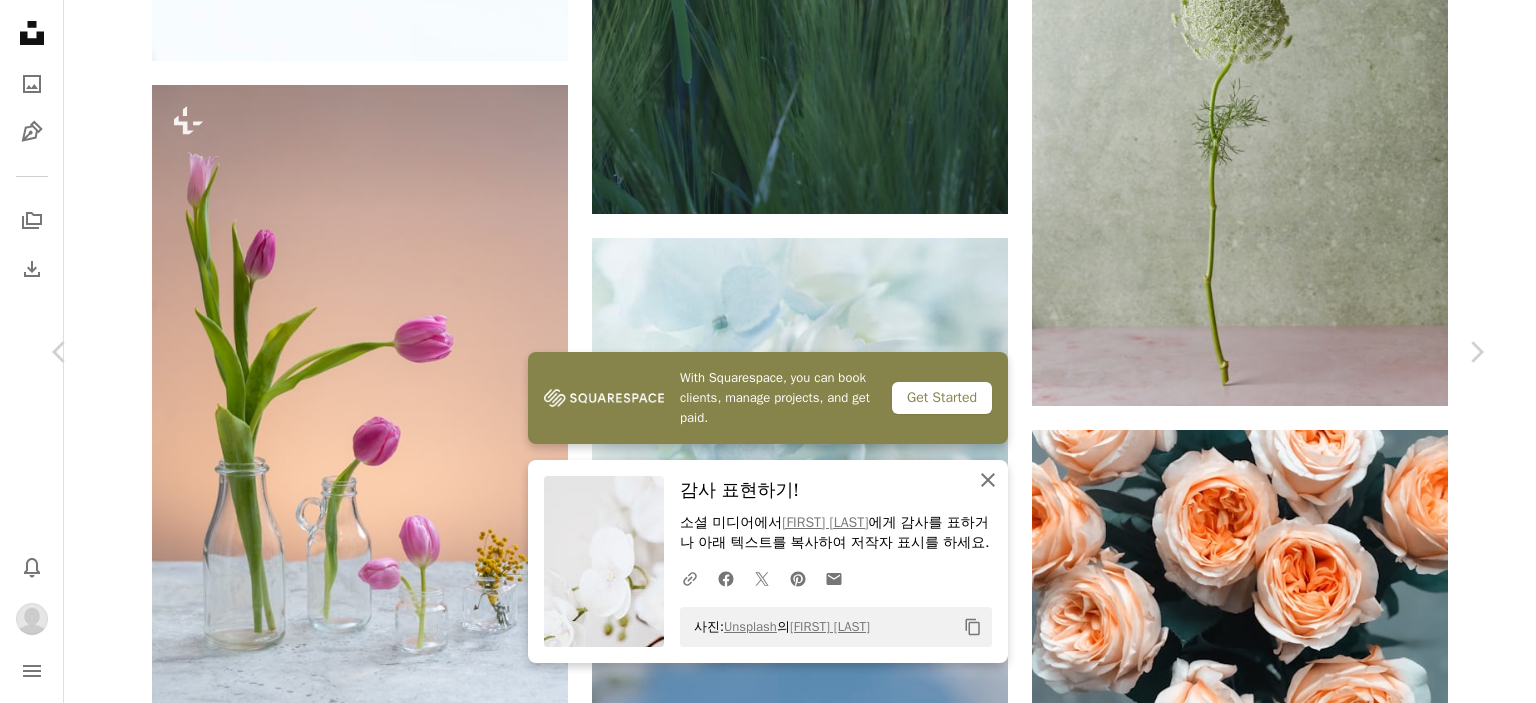 click on "An X shape" 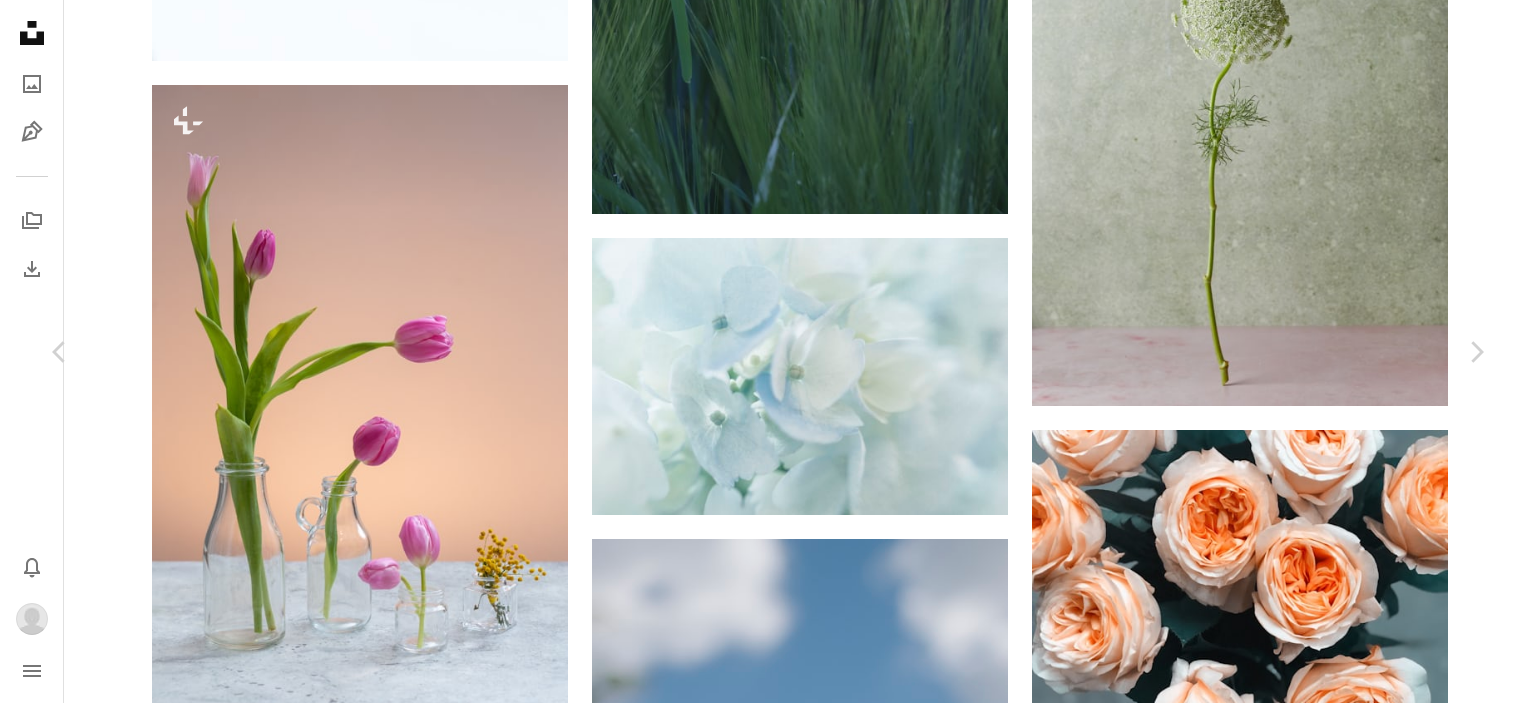 scroll, scrollTop: 7598, scrollLeft: 0, axis: vertical 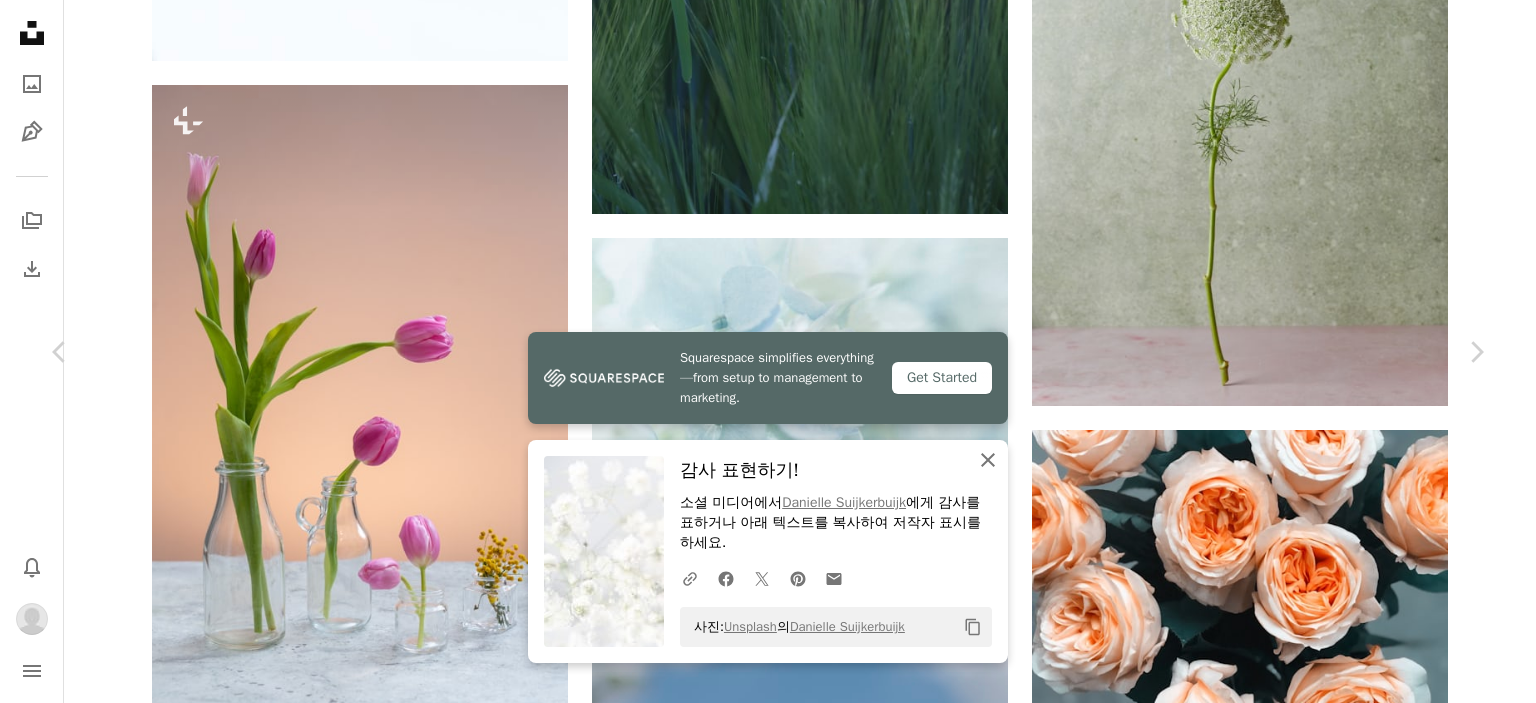 click on "An X shape" 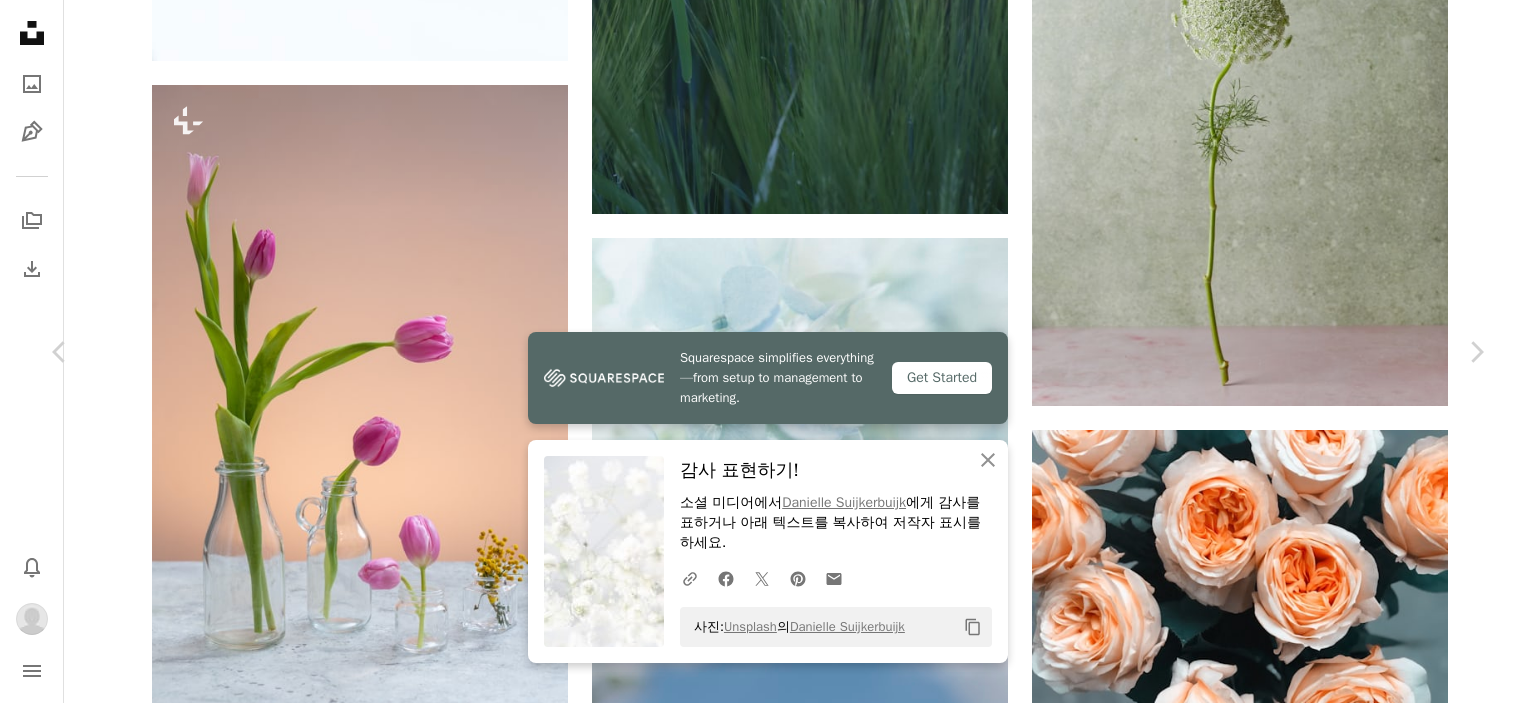 click on "A heart" at bounding box center [871, 5318] 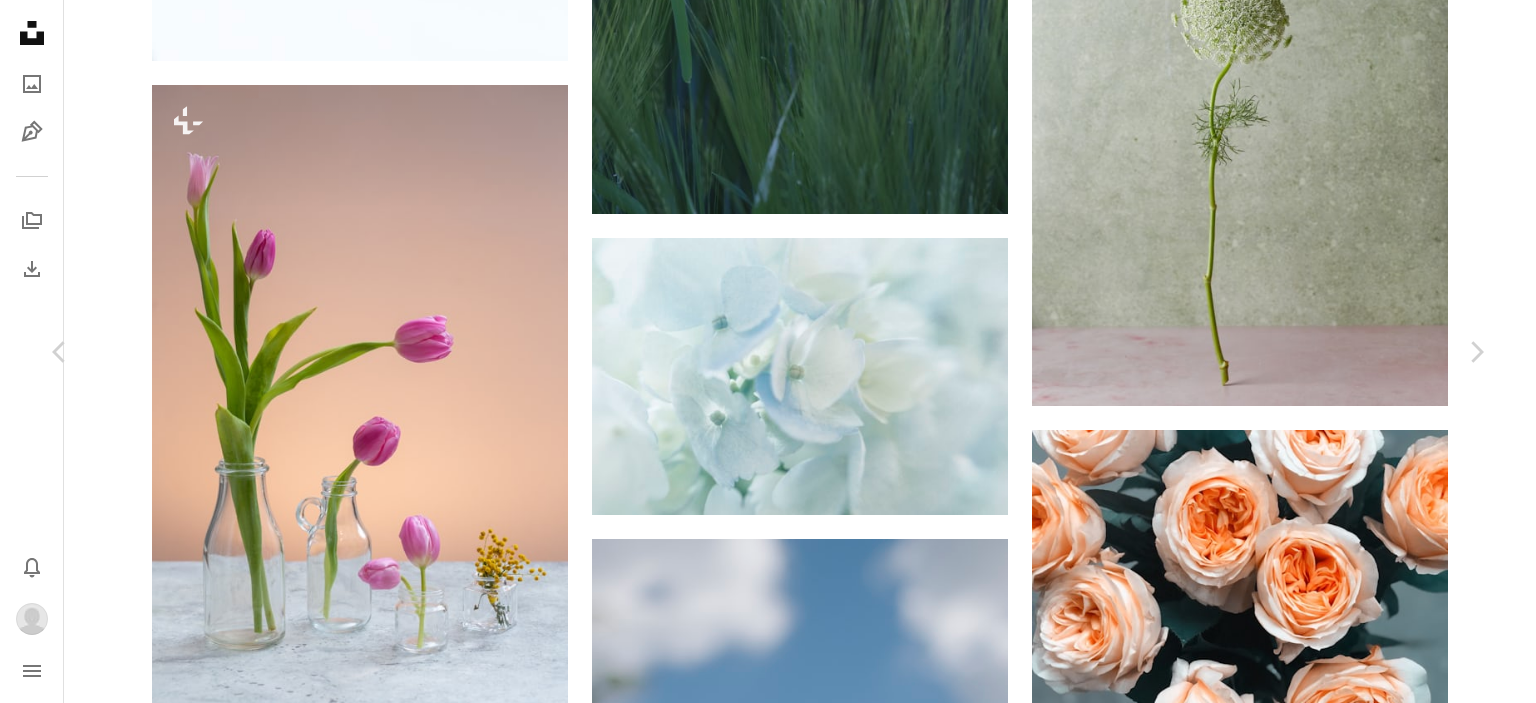 scroll, scrollTop: 5420, scrollLeft: 0, axis: vertical 